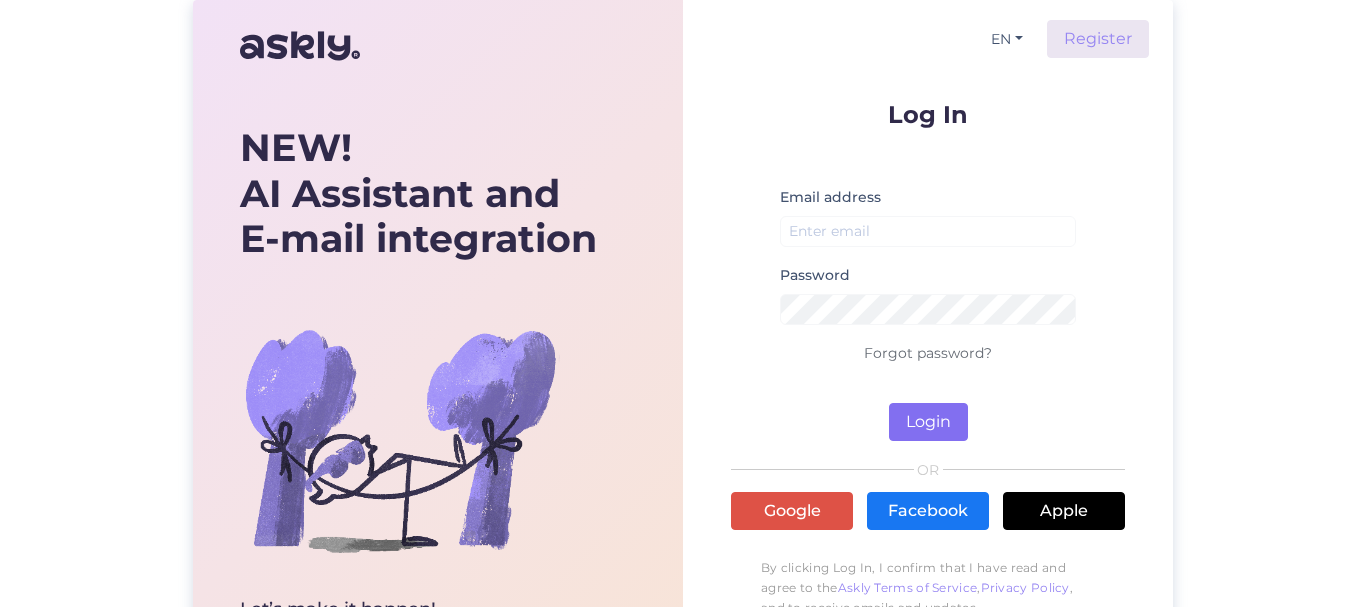scroll, scrollTop: 0, scrollLeft: 0, axis: both 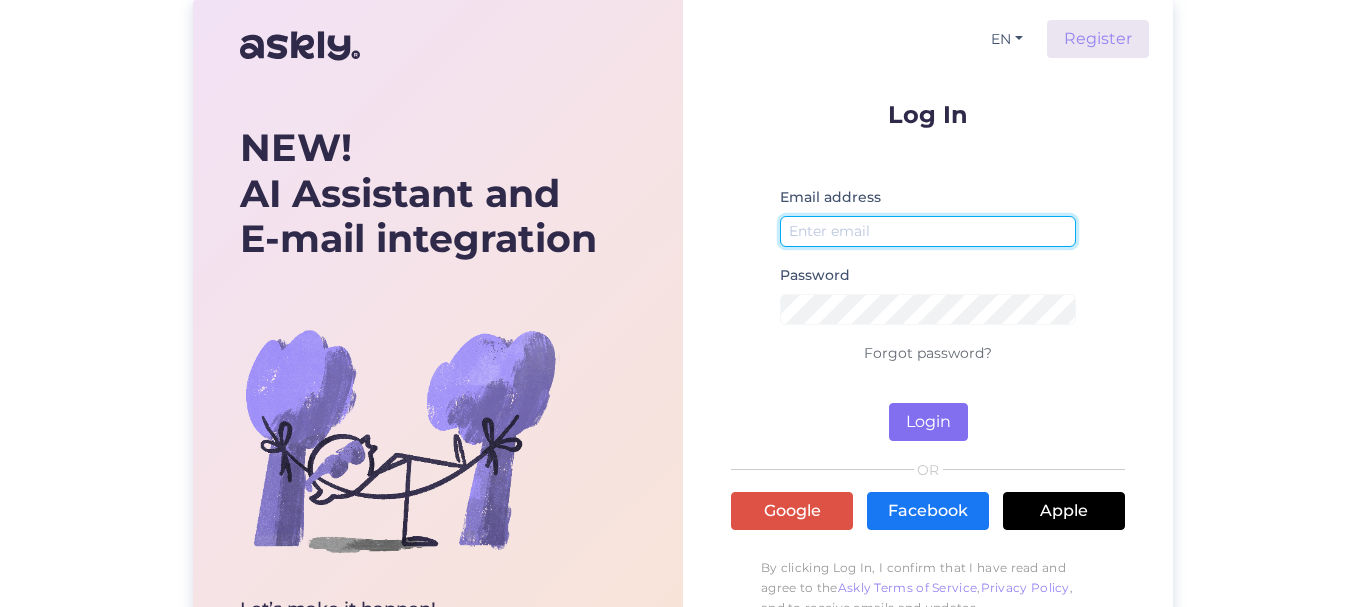 type on "[EMAIL_ADDRESS][DOMAIN_NAME]" 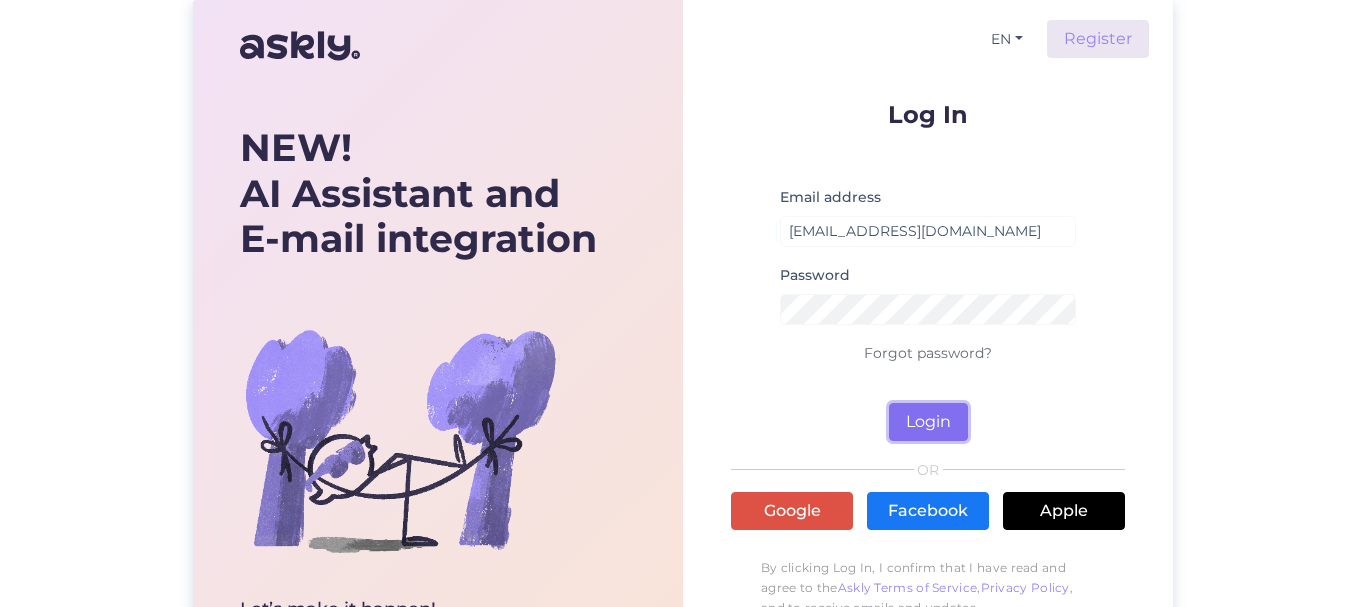 click on "Login" at bounding box center [928, 422] 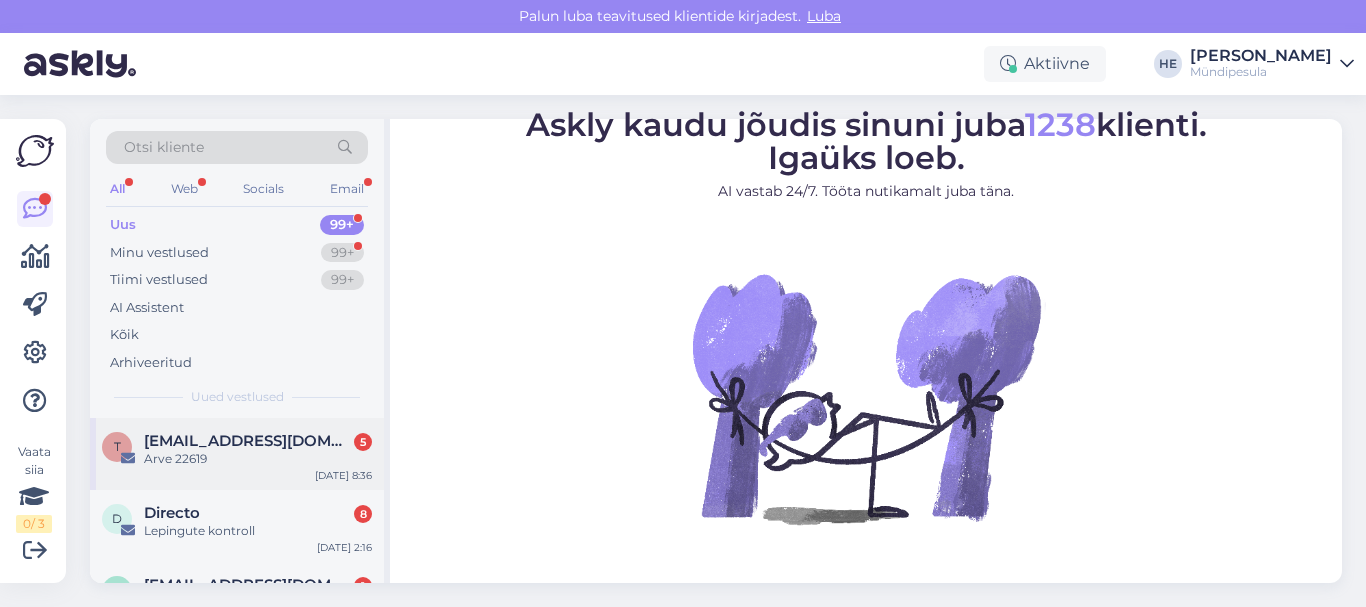 click on "[EMAIL_ADDRESS][DOMAIN_NAME]" at bounding box center [248, 441] 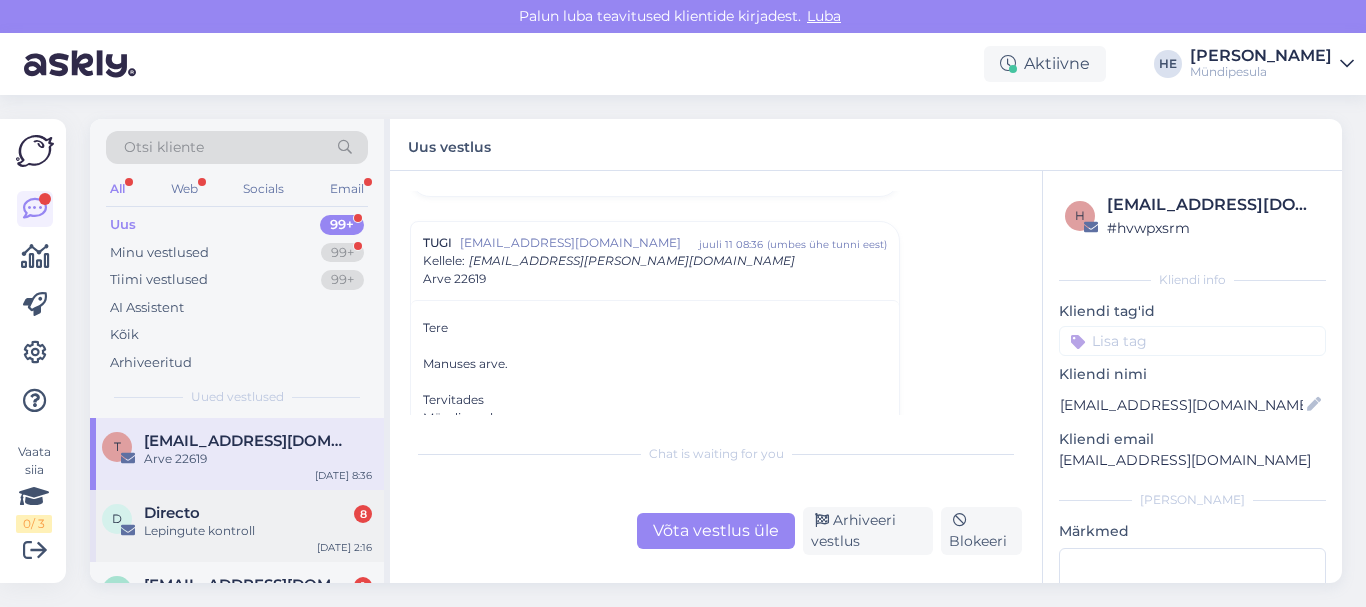 click on "Directo" at bounding box center (172, 513) 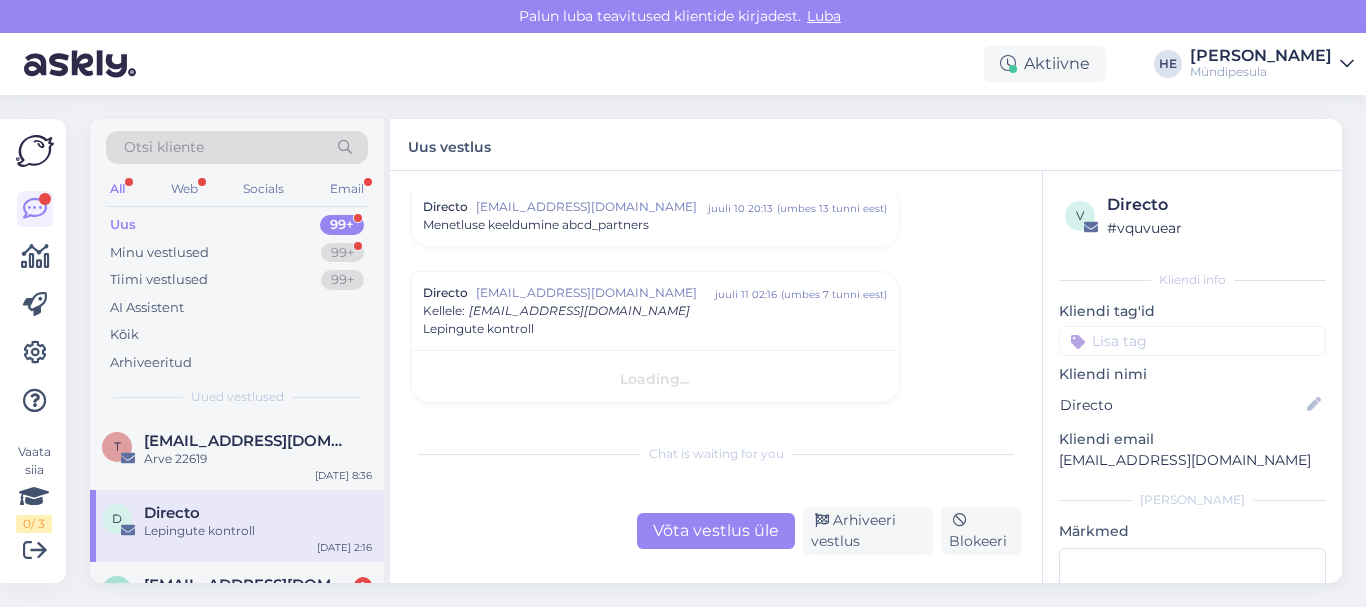 scroll, scrollTop: 8488, scrollLeft: 0, axis: vertical 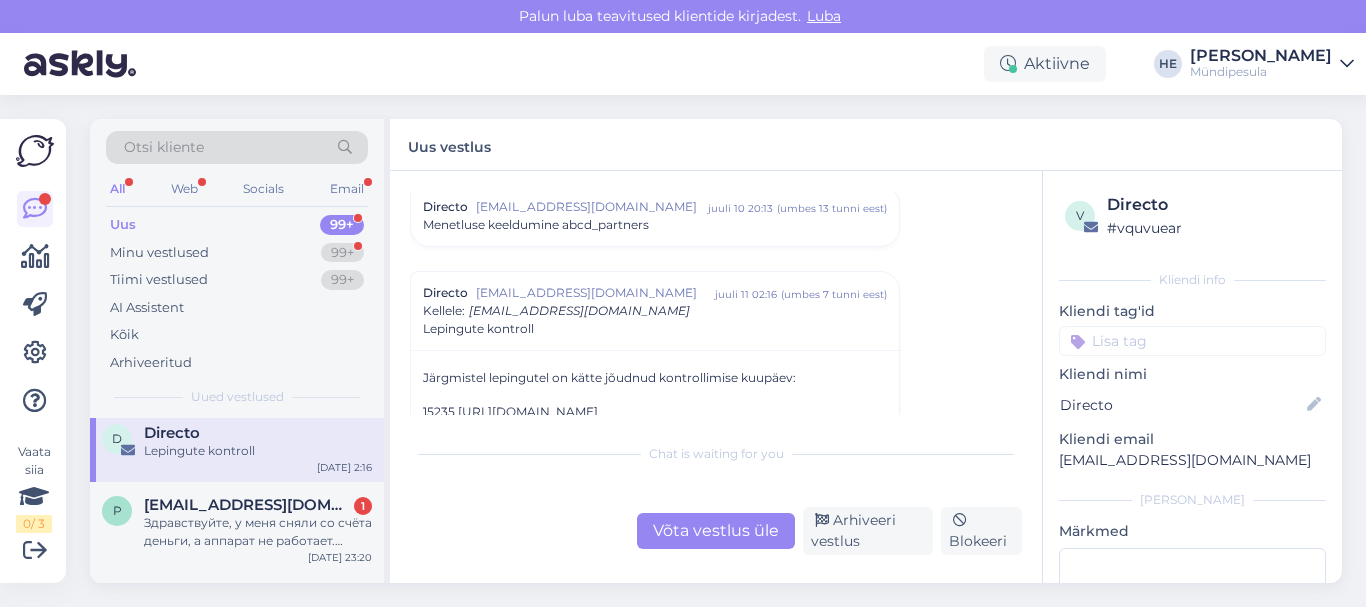 click on "Здравствуйте, у меня сняли со счёта деньги, а аппарат не работает. Мойка находится В [GEOGRAPHIC_DATA] около магазина призма." at bounding box center (258, 532) 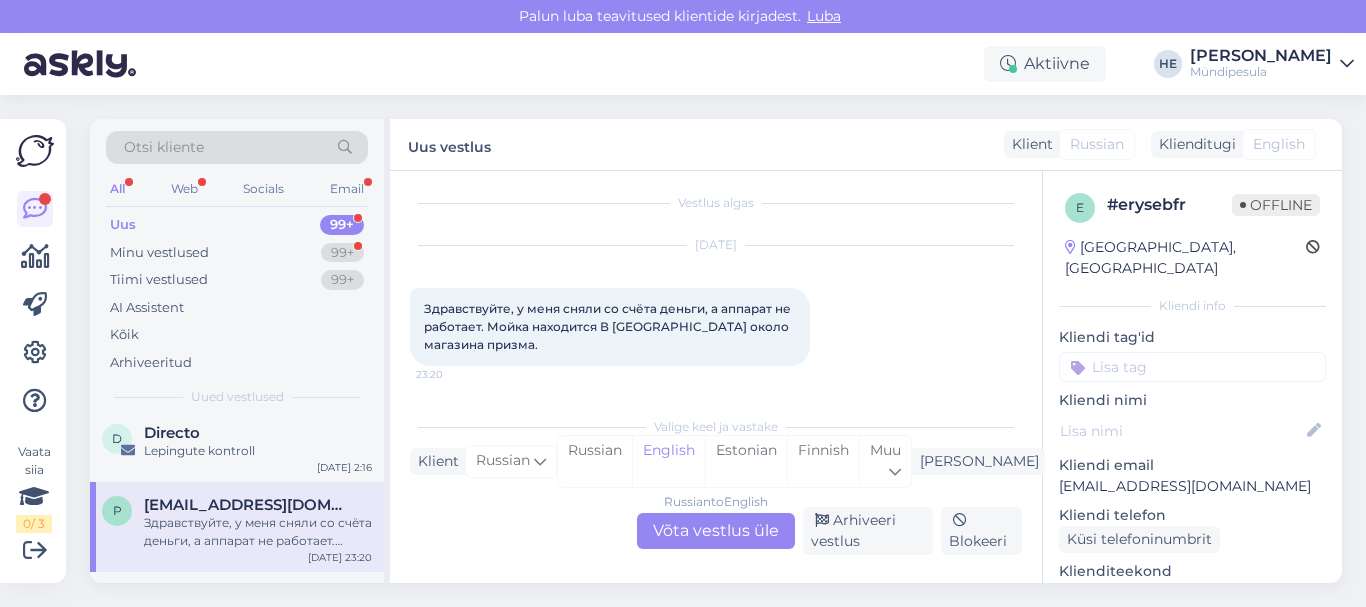click on "Russian  to  English Võta vestlus üle" at bounding box center [716, 531] 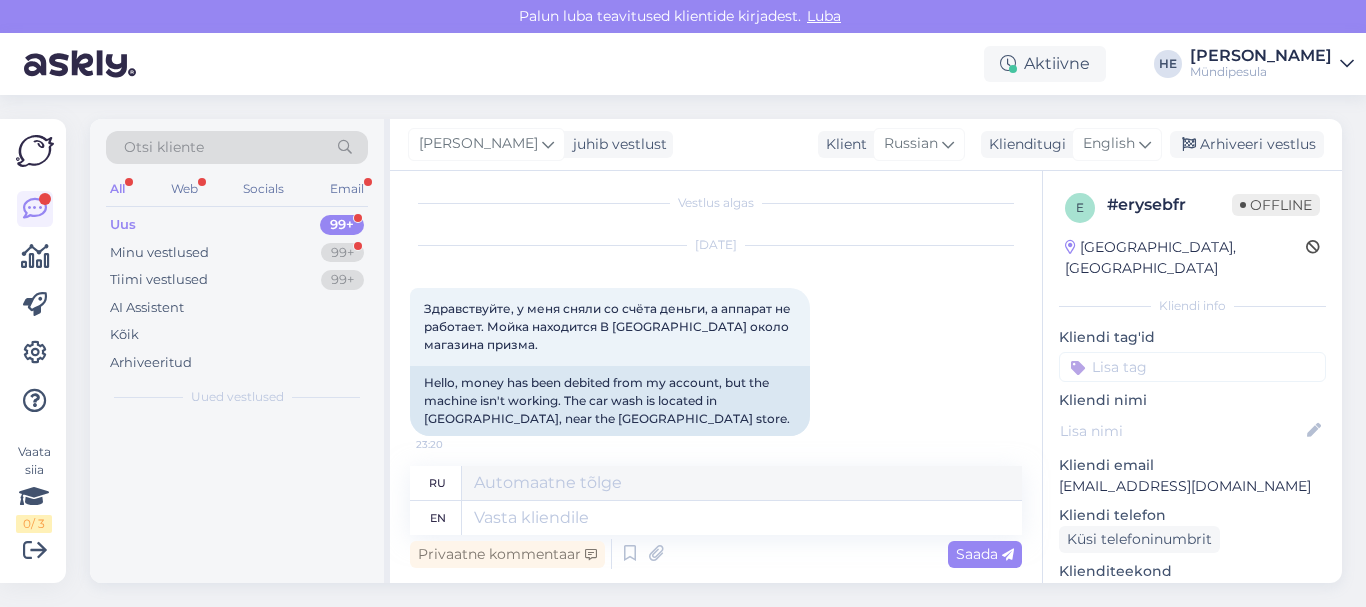 scroll, scrollTop: 0, scrollLeft: 0, axis: both 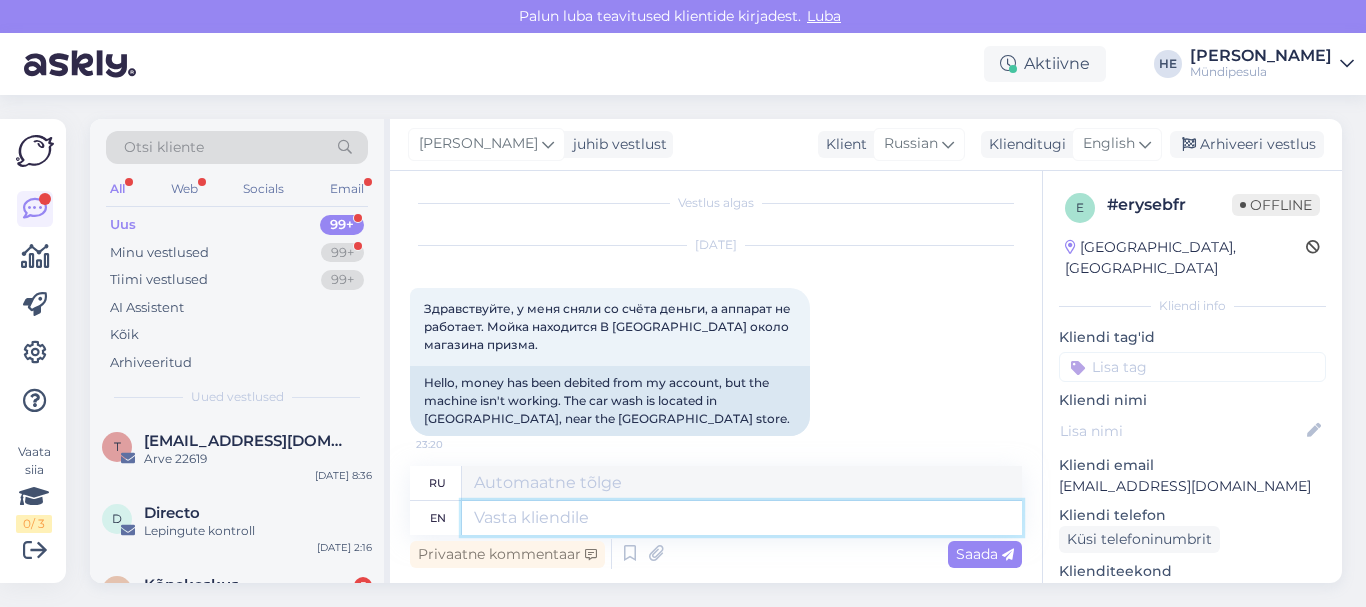 click at bounding box center [742, 518] 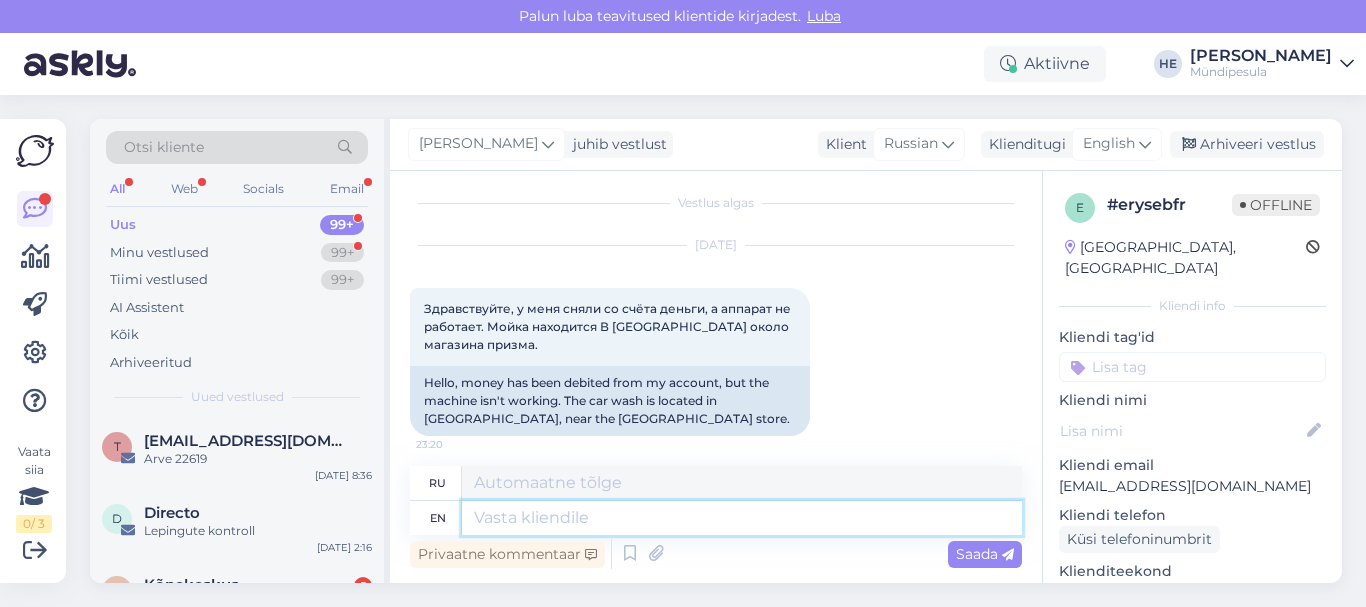 paste on "Здравствуйте!
Просим Вас заполнить форму на нашем сайте о возмещении средств.
[URL][DOMAIN_NAME]
Извините за неудобства.
С уважением,
Mündipesula tugi" 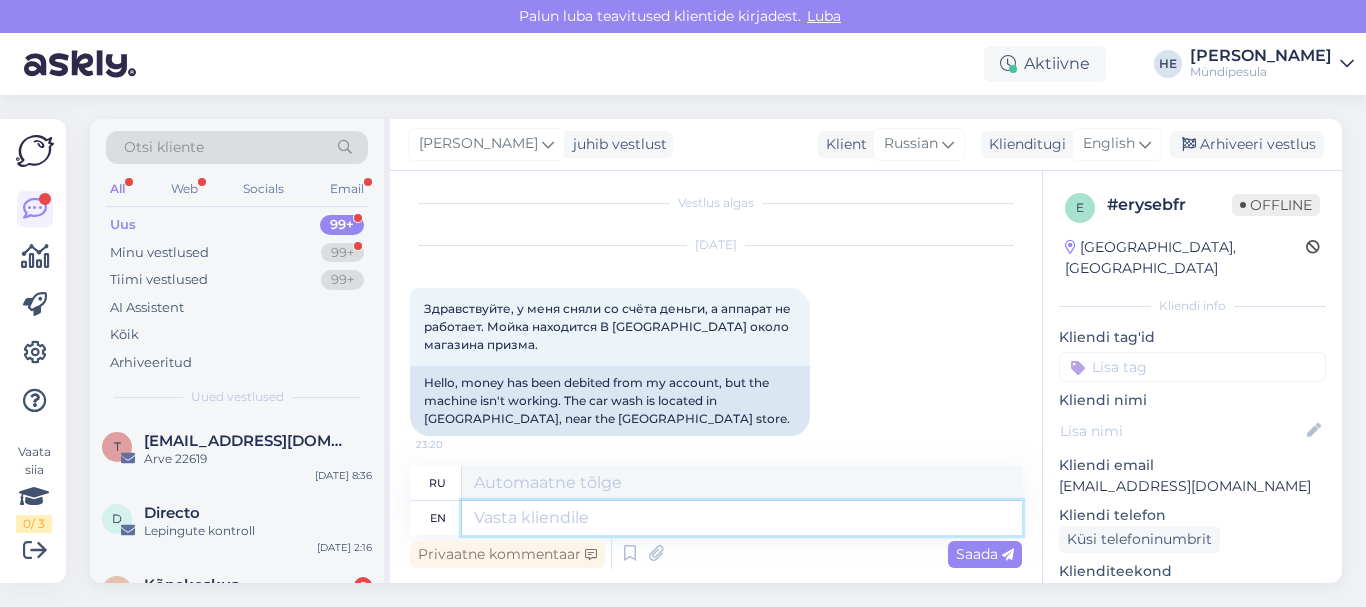 type on "Здравствуйте!
Просим Вас заполнить форму на нашем сайте о возмещении средств.
[URL][DOMAIN_NAME]
Извините за неудобства.
С уважением,
Mündipesula tugi" 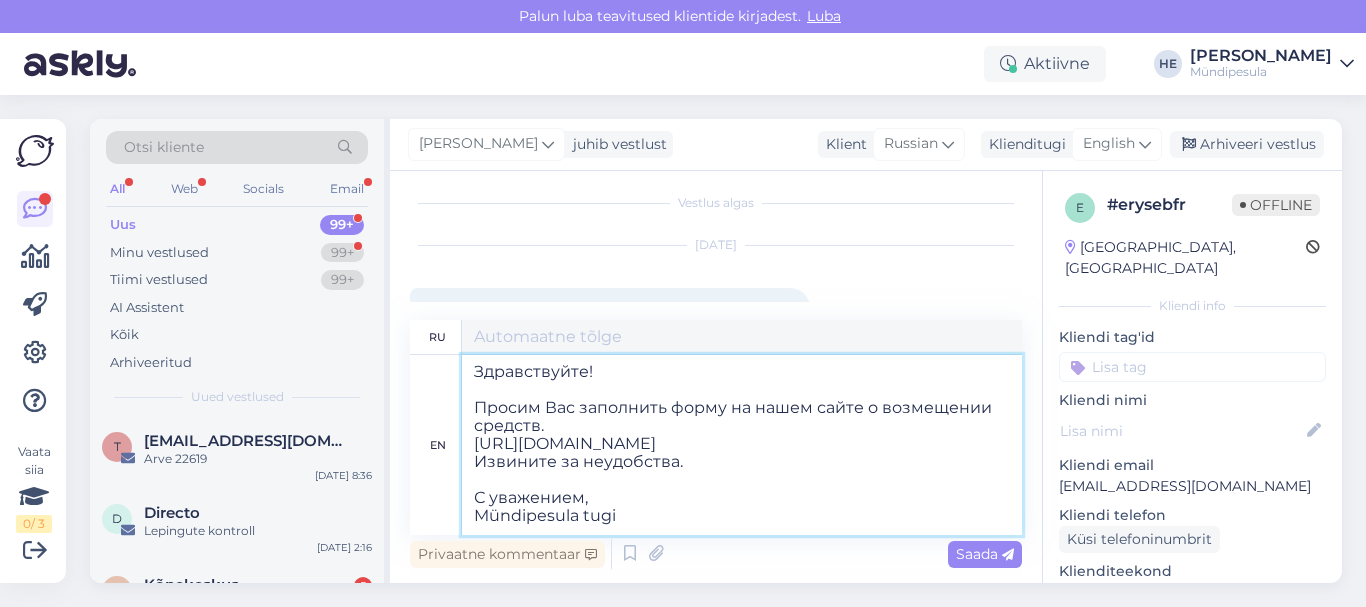 scroll, scrollTop: 8, scrollLeft: 0, axis: vertical 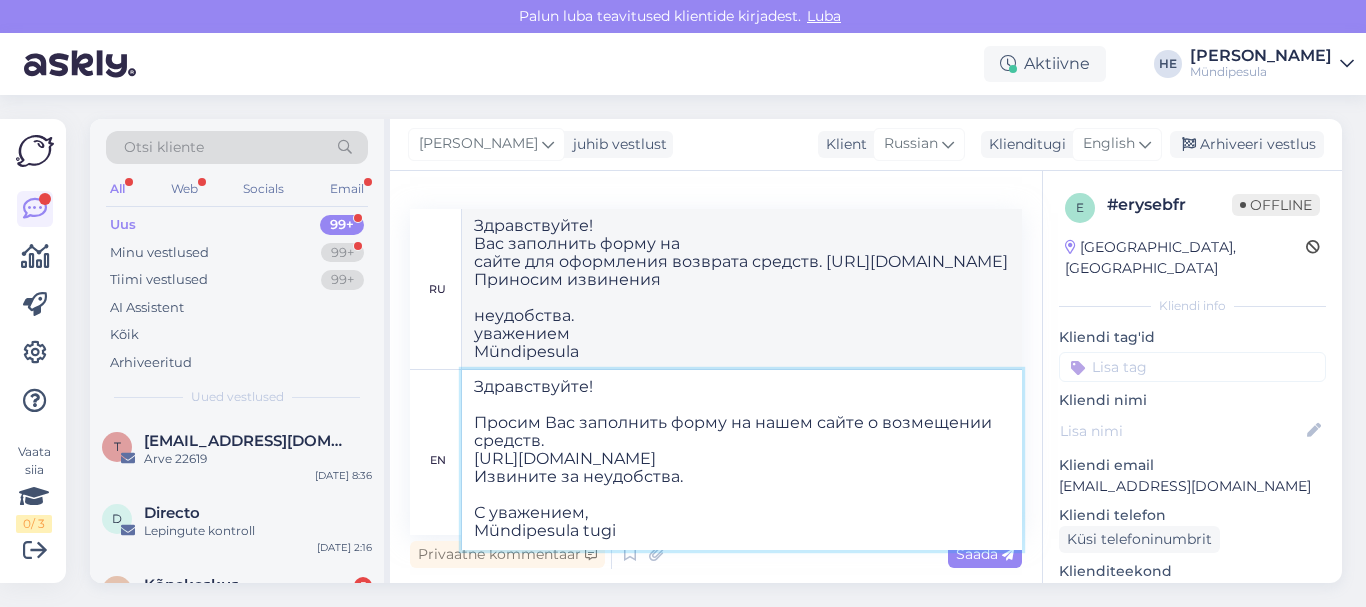 type on "Здравствуйте!
Просим Вас заполнить форму на нашем сайте о возмещении средств.
[URL][DOMAIN_NAME]
Извините за неудобства.
С уважением,
Mündipesula tugi" 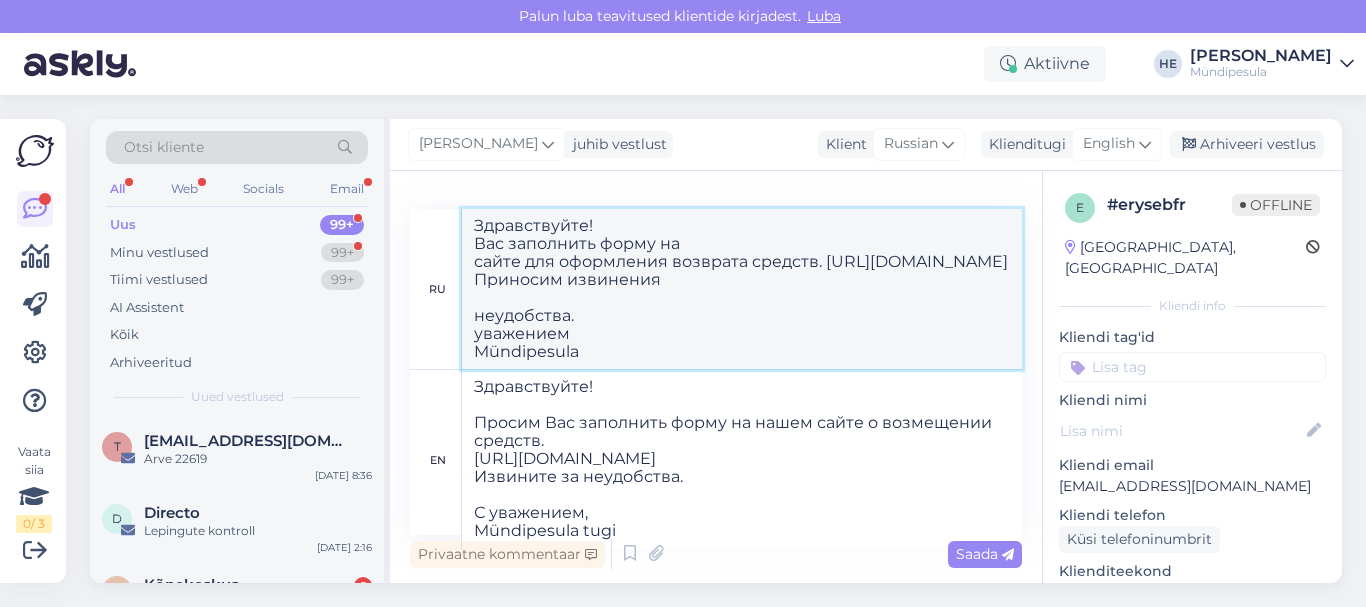 click on "Здравствуйте!
Вас заполнить форму на
сайте для оформления возврата средств. [URL][DOMAIN_NAME] Приносим извинения
неудобства.
уважением
Mündipesula" at bounding box center (742, 289) 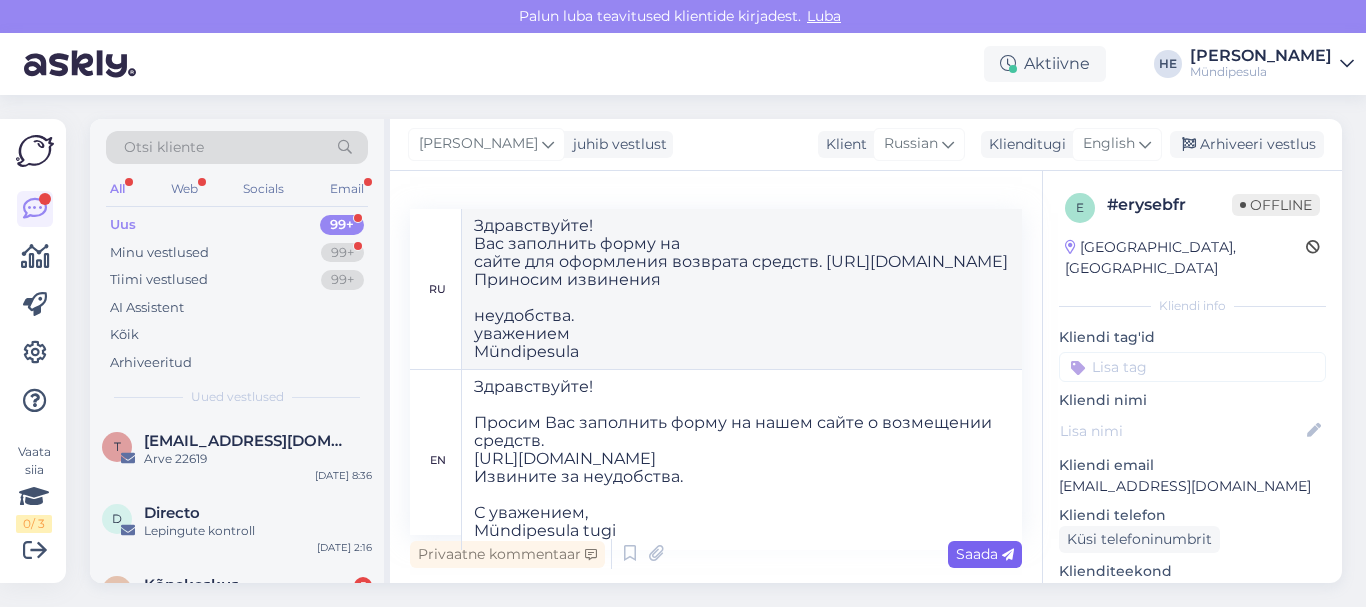 click on "Saada" at bounding box center (985, 554) 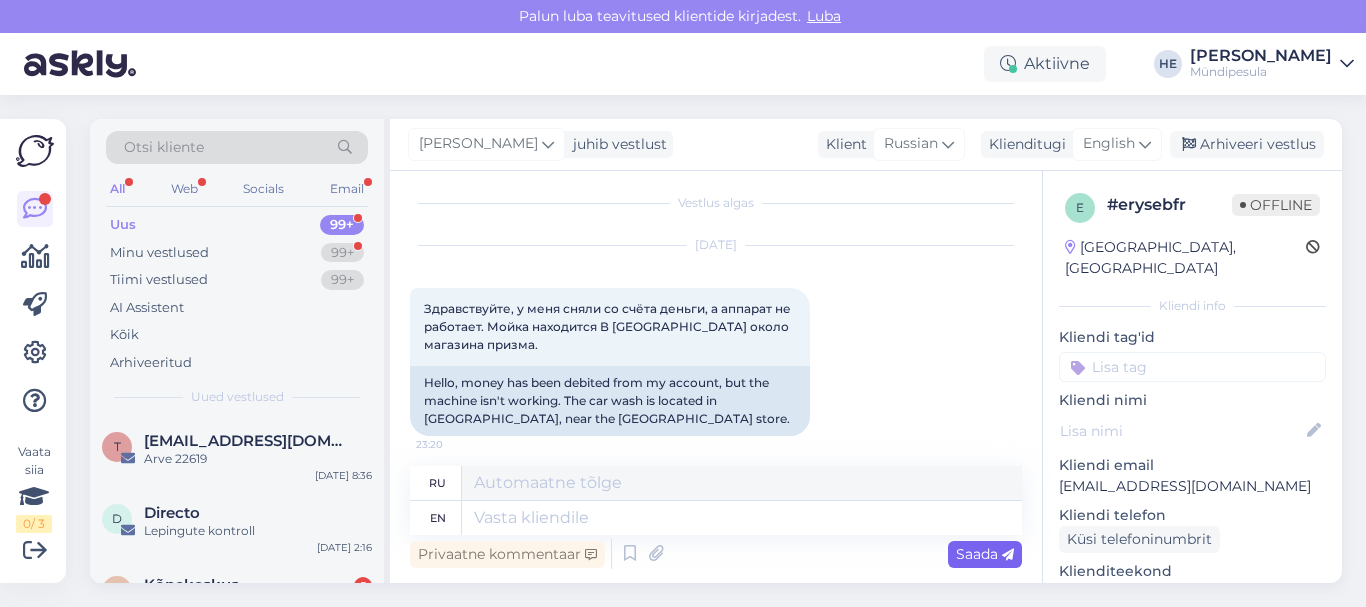 scroll, scrollTop: 451, scrollLeft: 0, axis: vertical 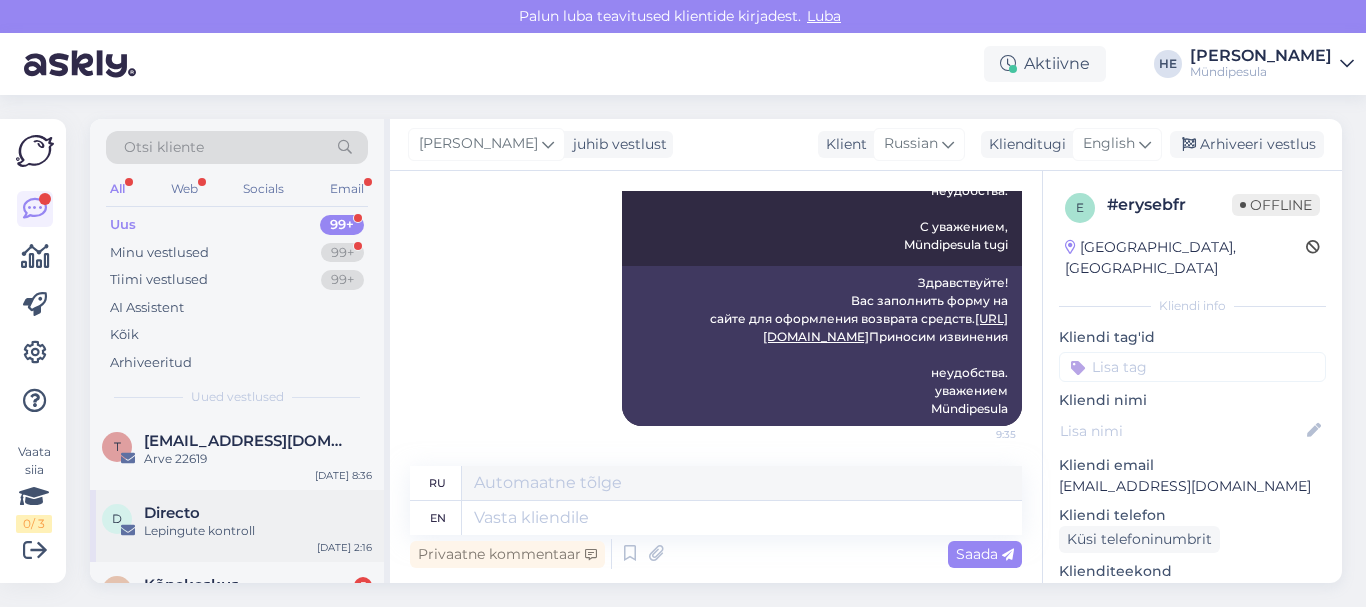 click on "Directo" at bounding box center [172, 513] 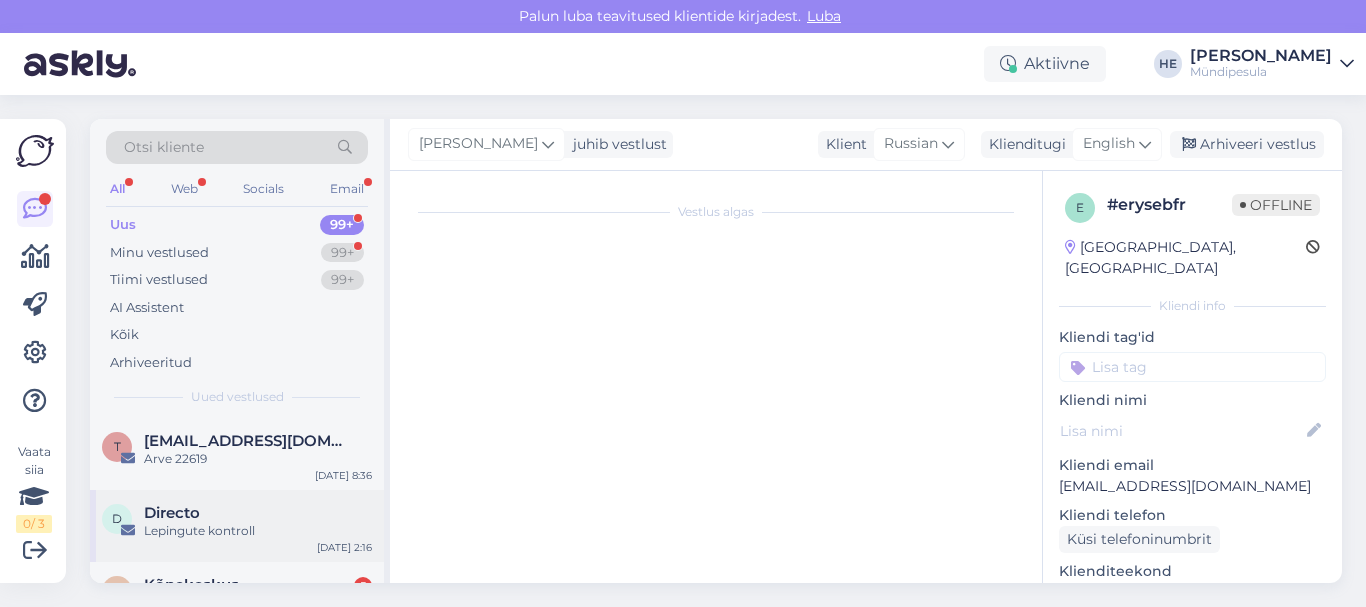 scroll, scrollTop: 8568, scrollLeft: 0, axis: vertical 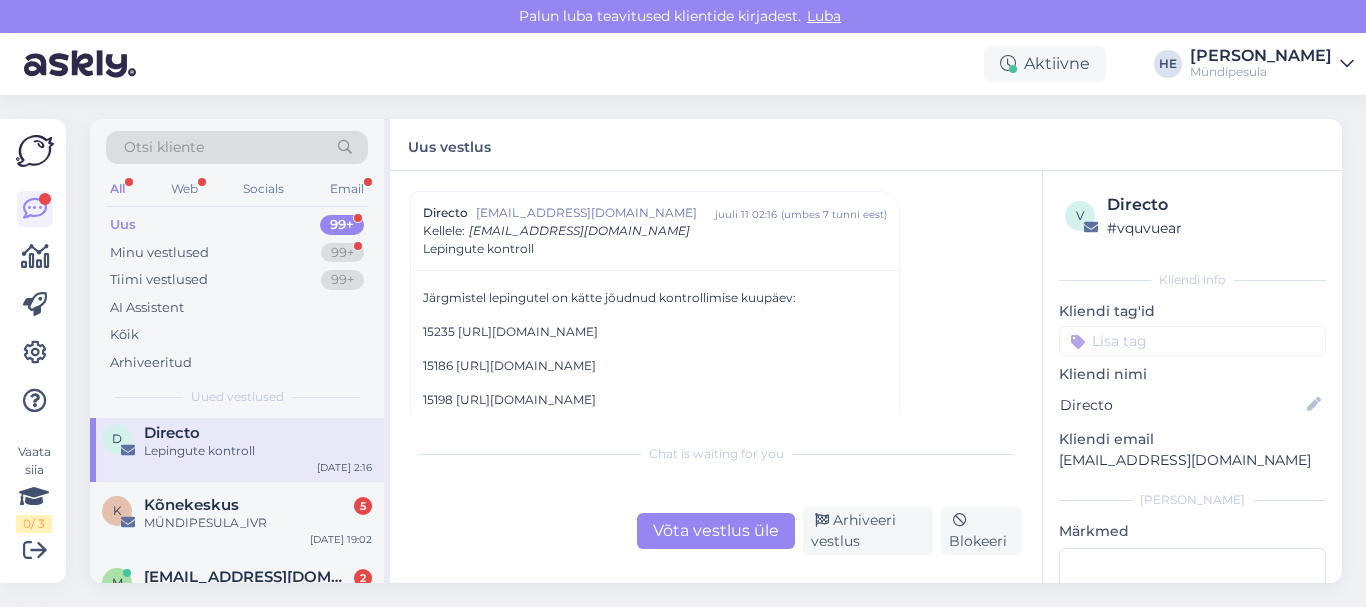 click on "MÜNDIPESULA_IVR" at bounding box center (258, 523) 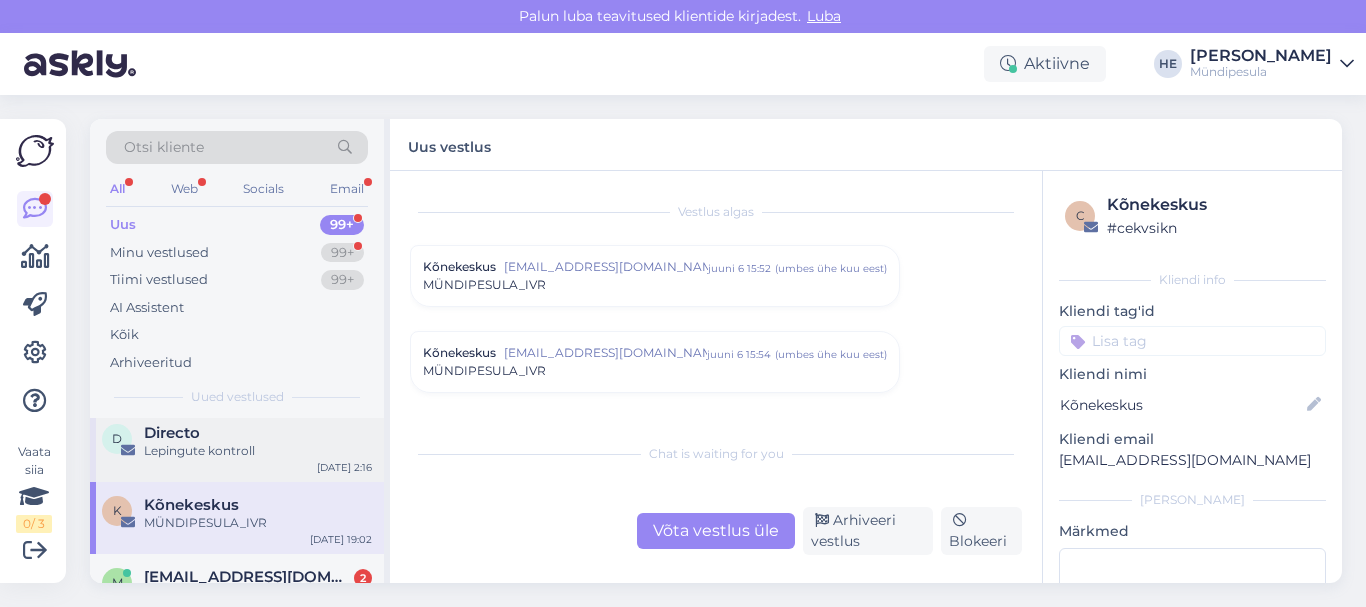 scroll, scrollTop: 8488, scrollLeft: 0, axis: vertical 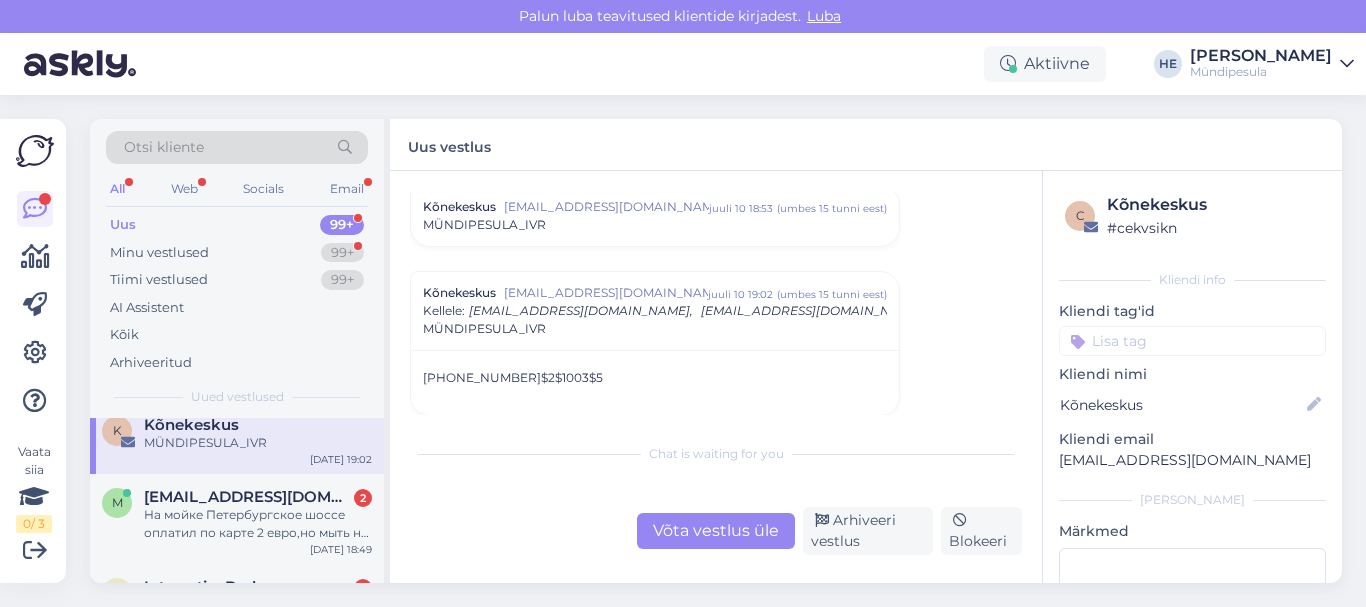 click on "На мойке Петербургское шоссе оплатил по карте 2 евро,но мыть не стал,надо срочно уехать.Что будет с деньгами?" at bounding box center [258, 524] 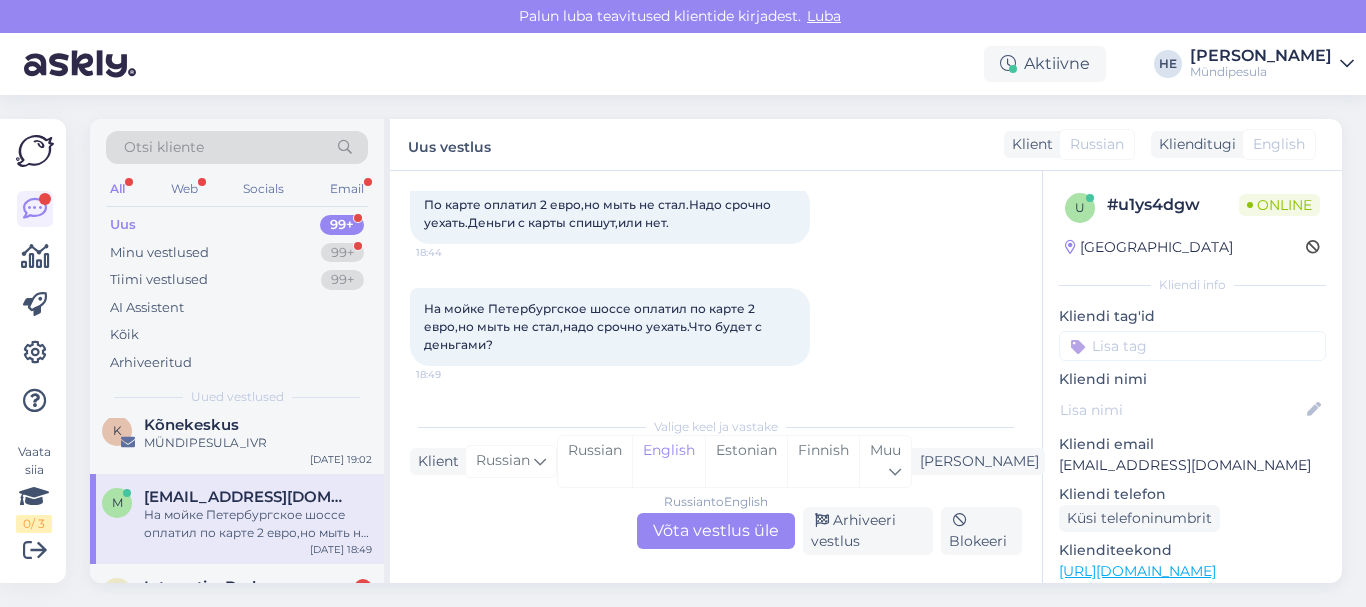 scroll, scrollTop: 113, scrollLeft: 0, axis: vertical 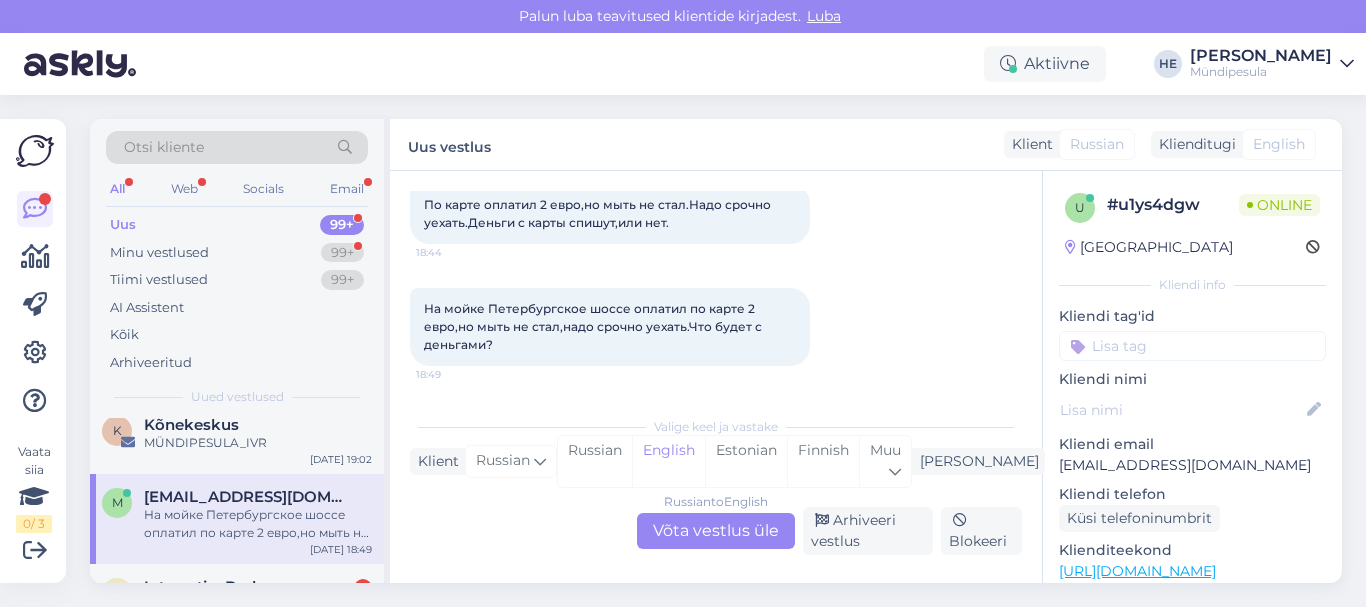 click on "Russian  to  English Võta vestlus üle" at bounding box center [716, 531] 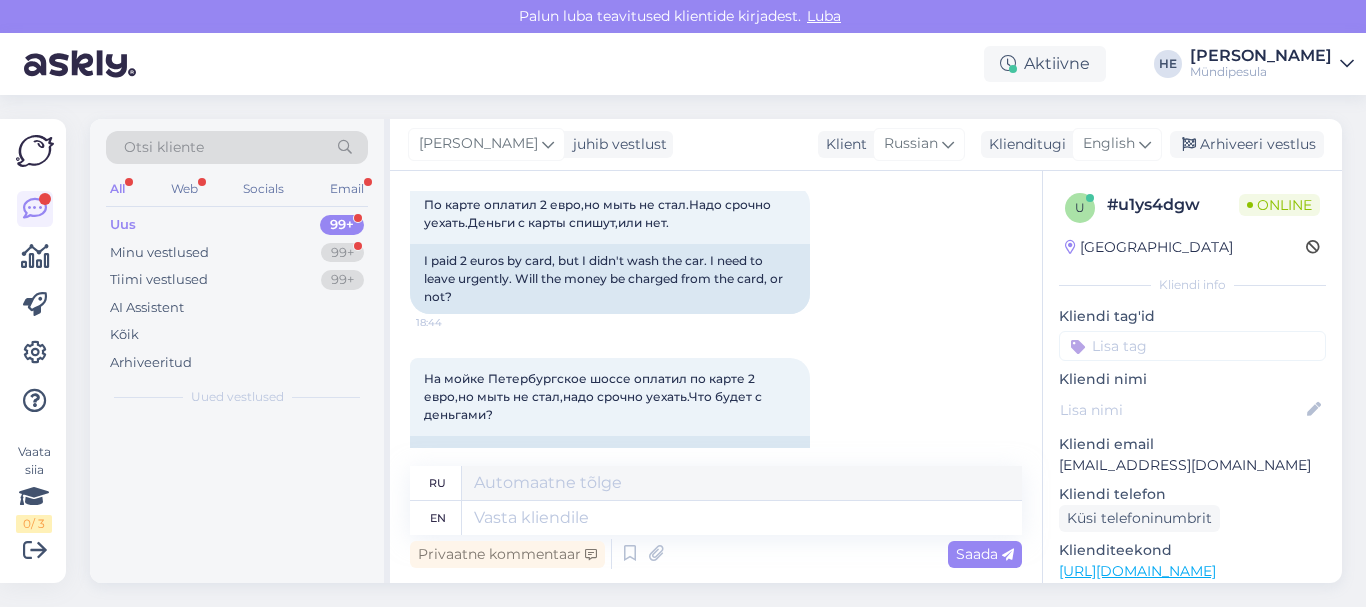 scroll, scrollTop: 0, scrollLeft: 0, axis: both 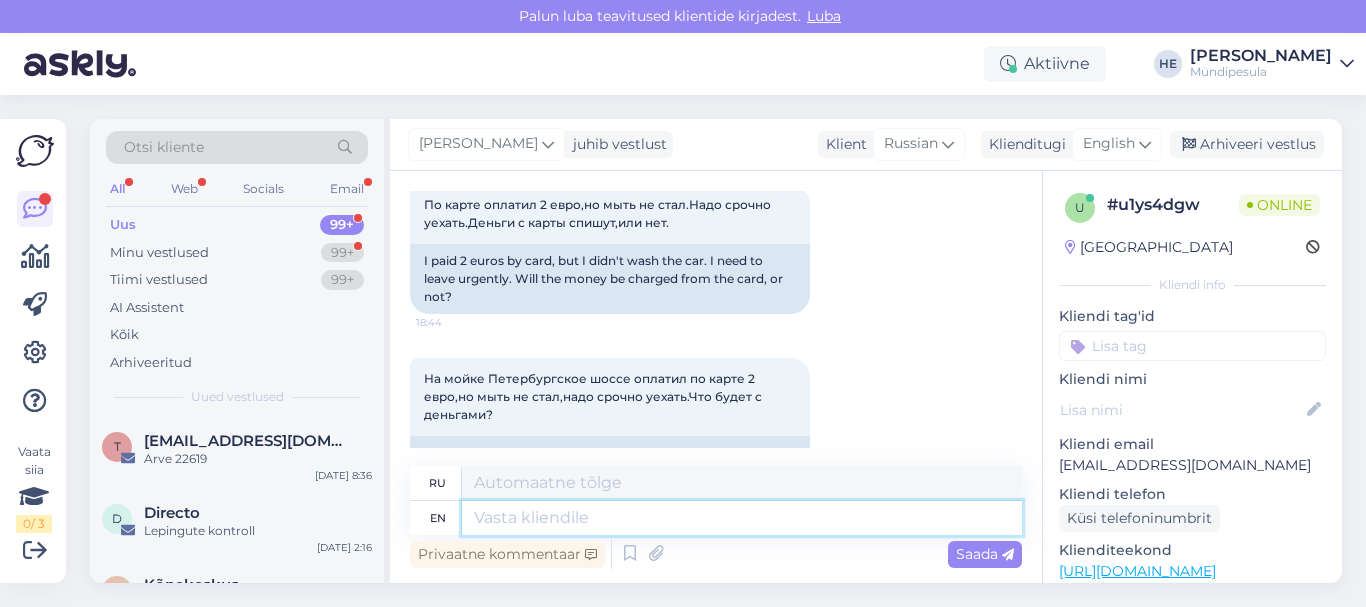 click at bounding box center (742, 518) 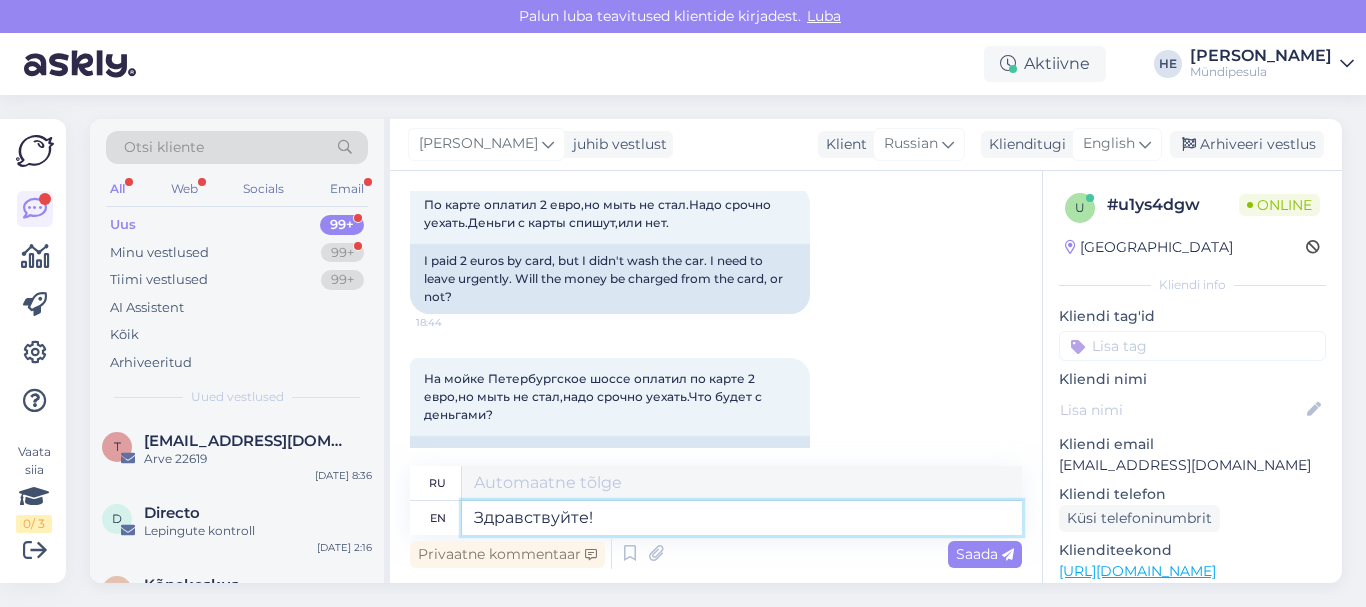 scroll, scrollTop: 8, scrollLeft: 0, axis: vertical 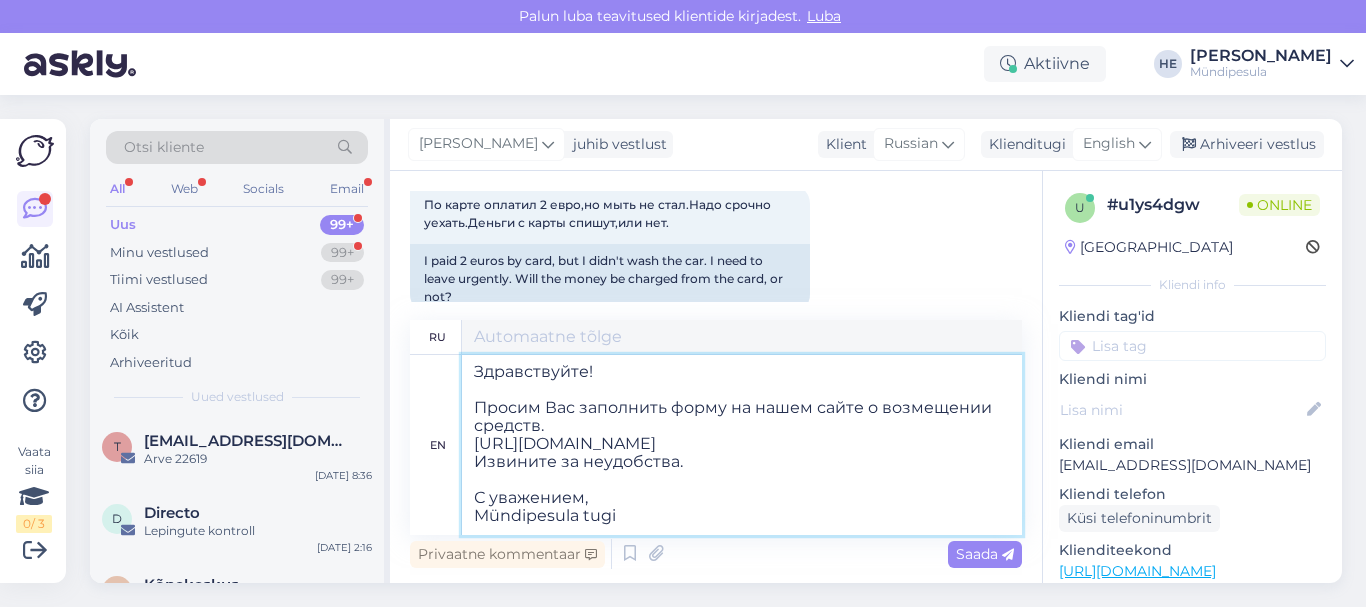 type on "Здравствуйте!
Вас заполнить форму на
сайте для оформления возврата средств. [URL][DOMAIN_NAME] Приносим извинения
неудобства.
уважением
Mündipesula" 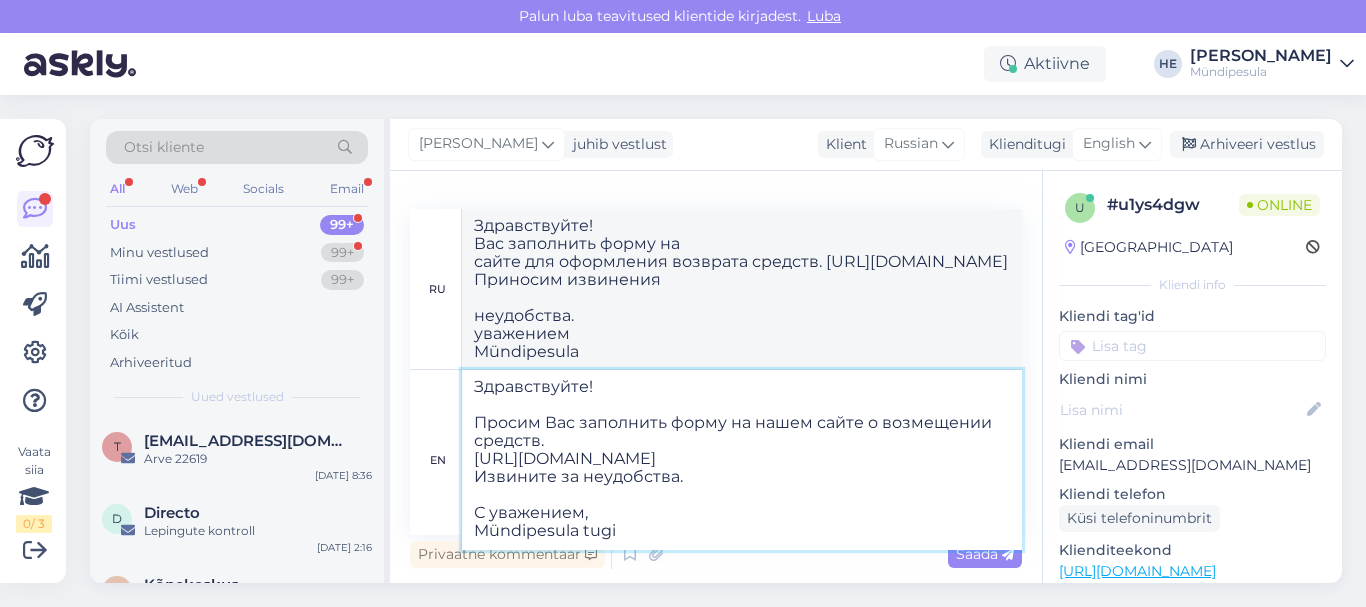 type on "Здравствуйте!
Просим Вас заполнить форму на нашем сайте о возмещении средств.
[URL][DOMAIN_NAME]
Извините за неудобства.
С уважением,
Mündipesula tugi" 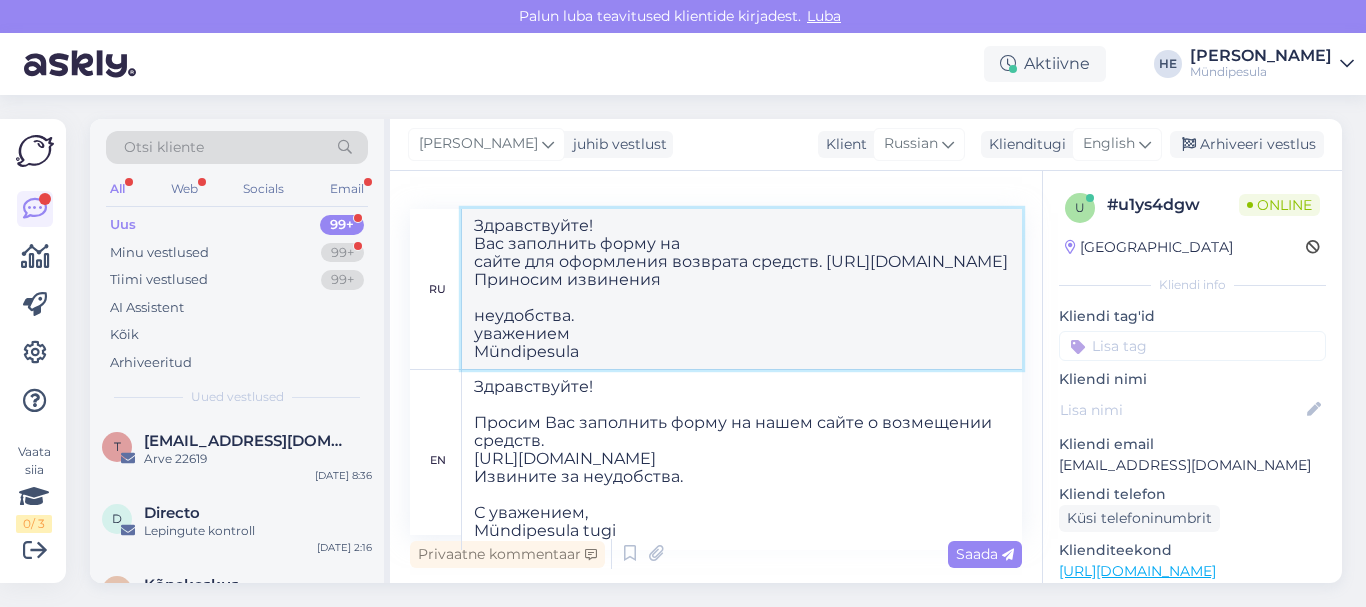 click on "Здравствуйте!
Вас заполнить форму на
сайте для оформления возврата средств. [URL][DOMAIN_NAME] Приносим извинения
неудобства.
уважением
Mündipesula" at bounding box center [742, 289] 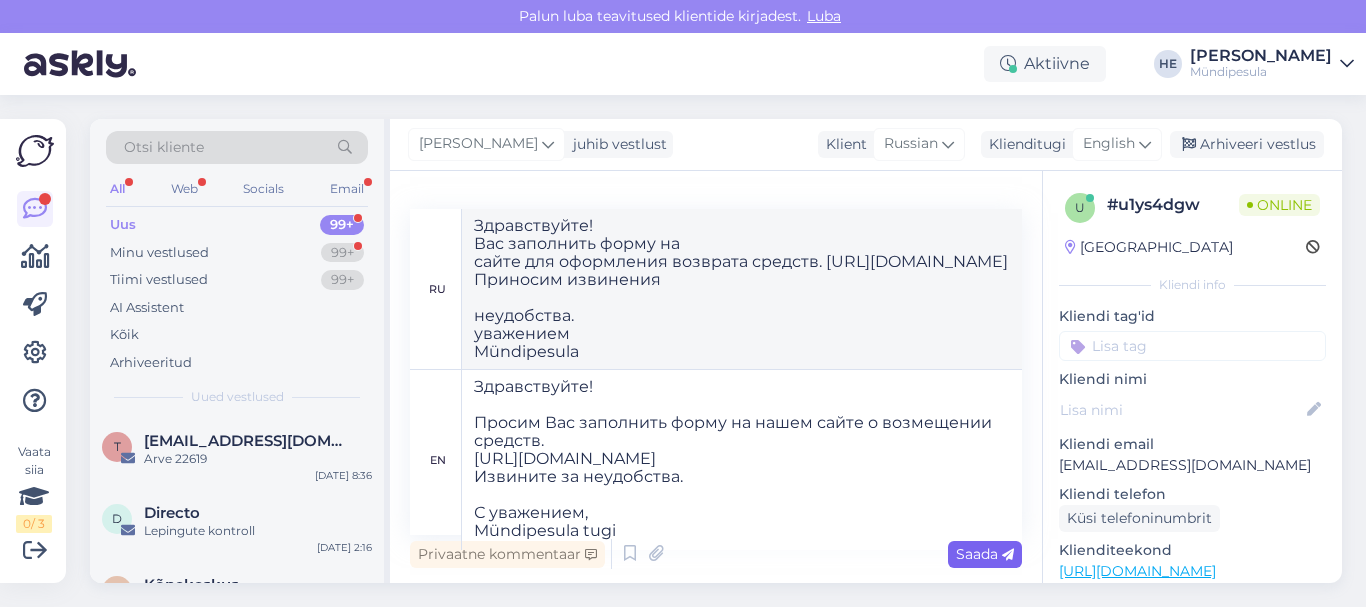 click on "Saada" at bounding box center (985, 554) 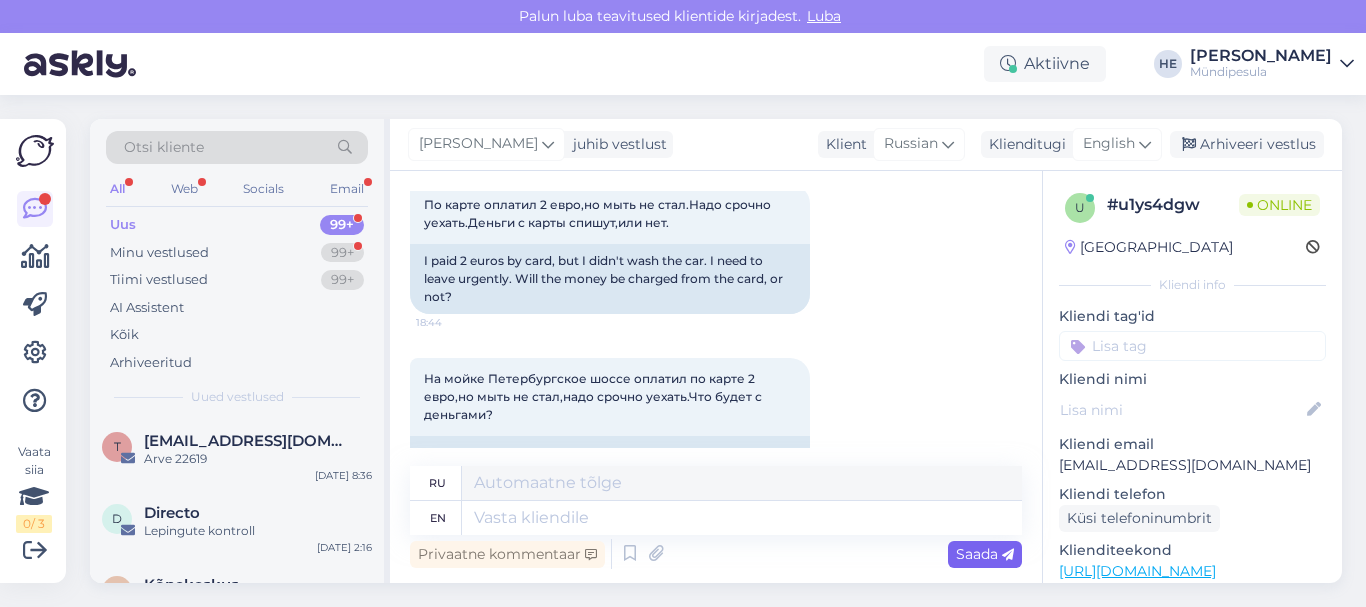 scroll, scrollTop: 625, scrollLeft: 0, axis: vertical 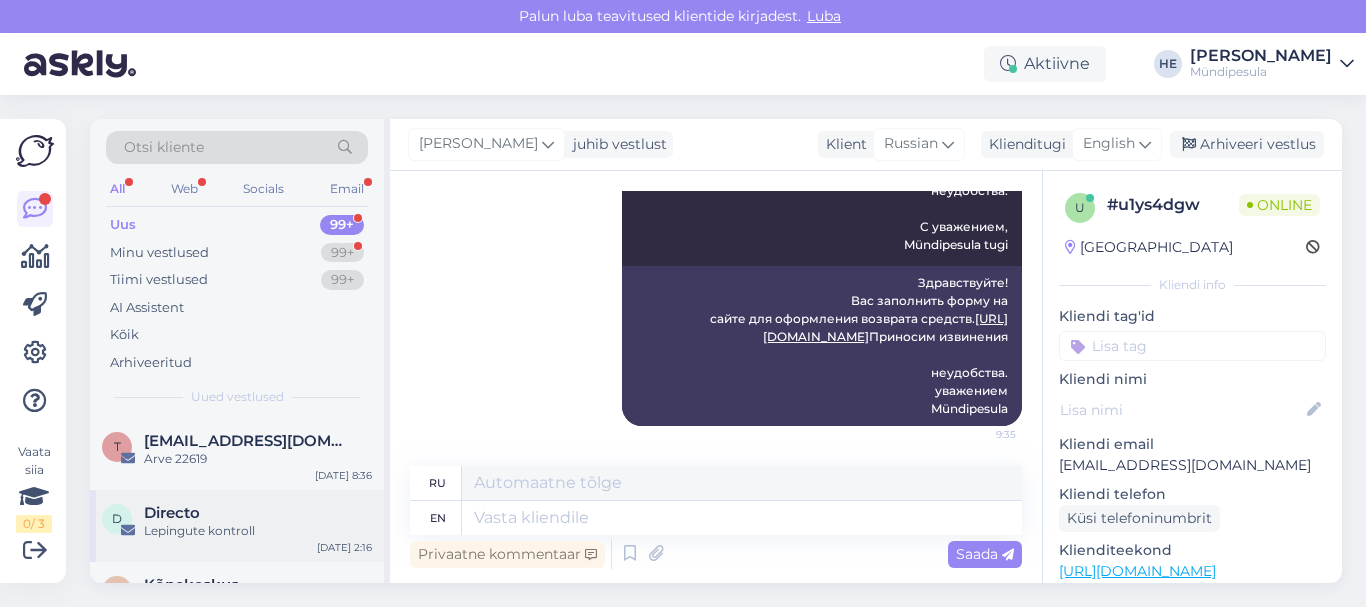 click on "Directo" at bounding box center [172, 513] 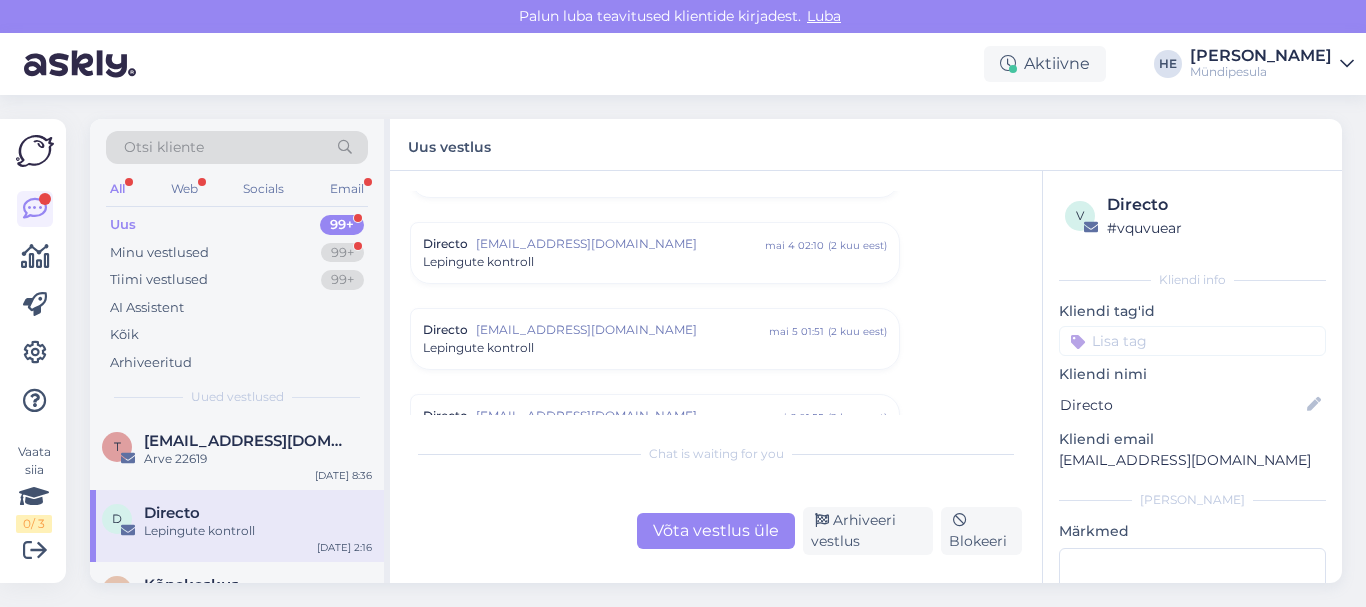 scroll, scrollTop: 8568, scrollLeft: 0, axis: vertical 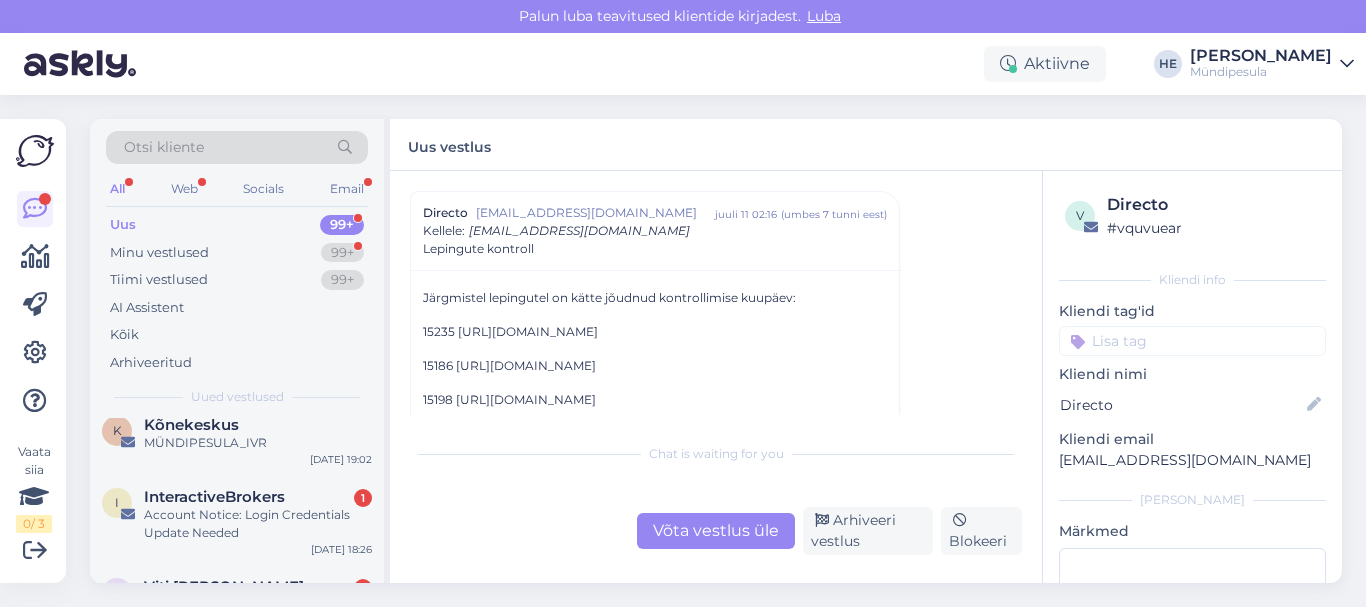 click on "Account Notice: Login Credentials Update Needed" at bounding box center [258, 524] 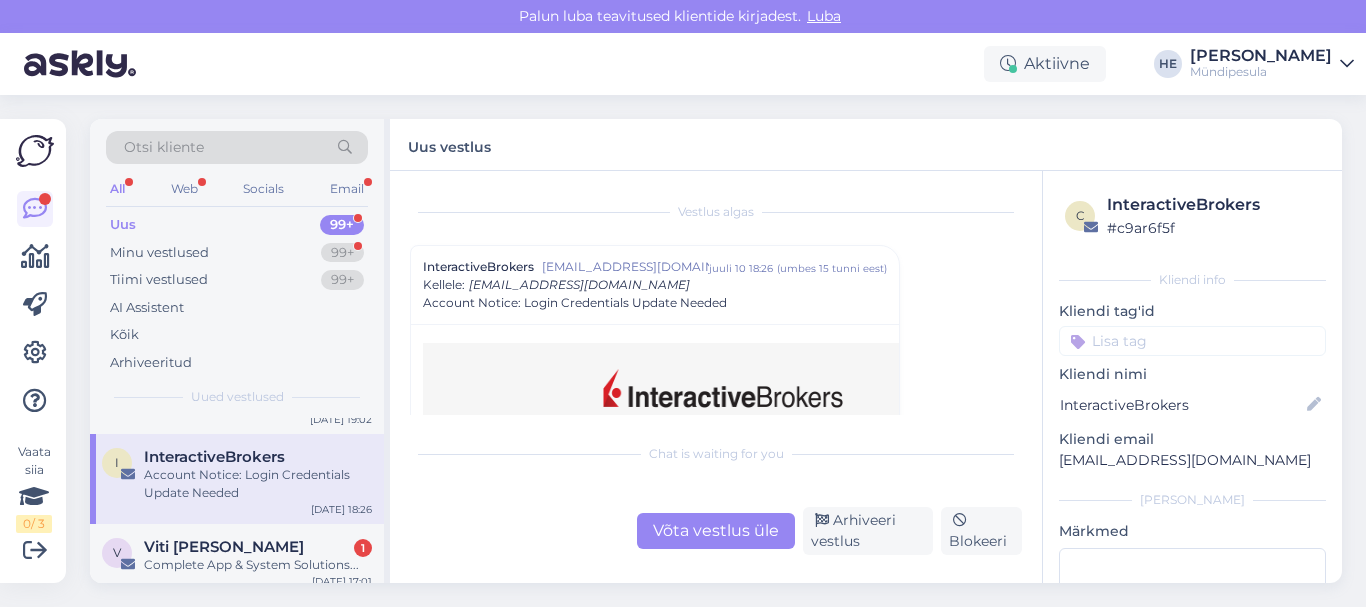 scroll, scrollTop: 240, scrollLeft: 0, axis: vertical 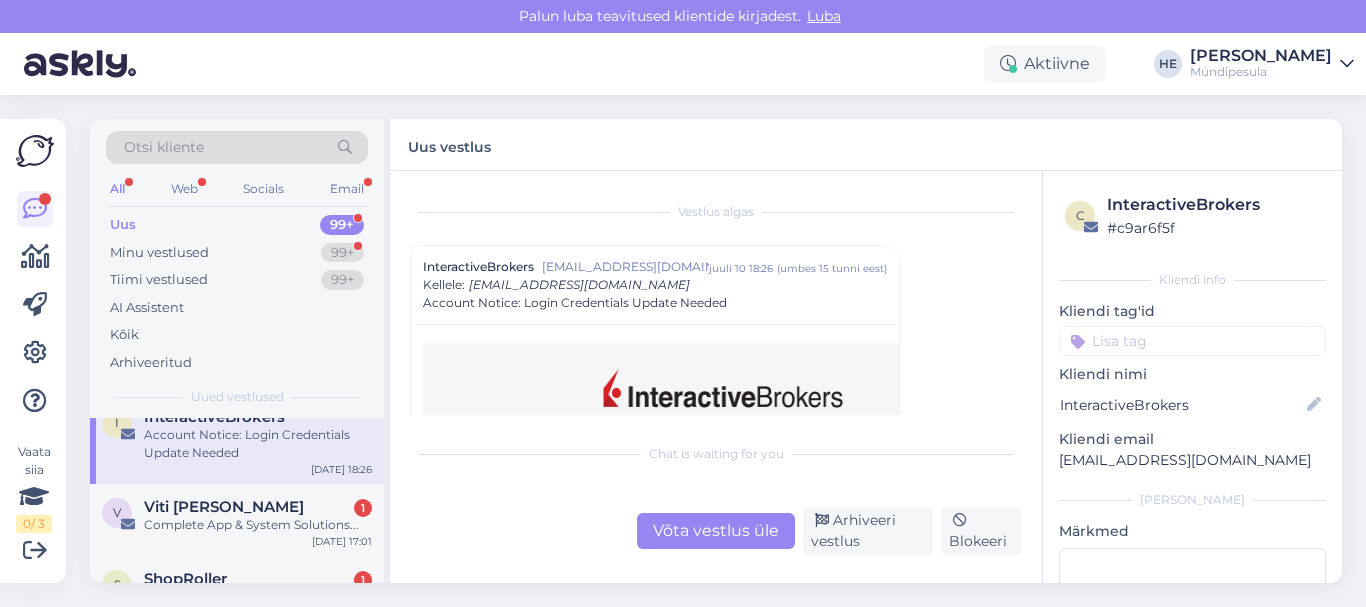click on "Viti [PERSON_NAME]" at bounding box center (224, 507) 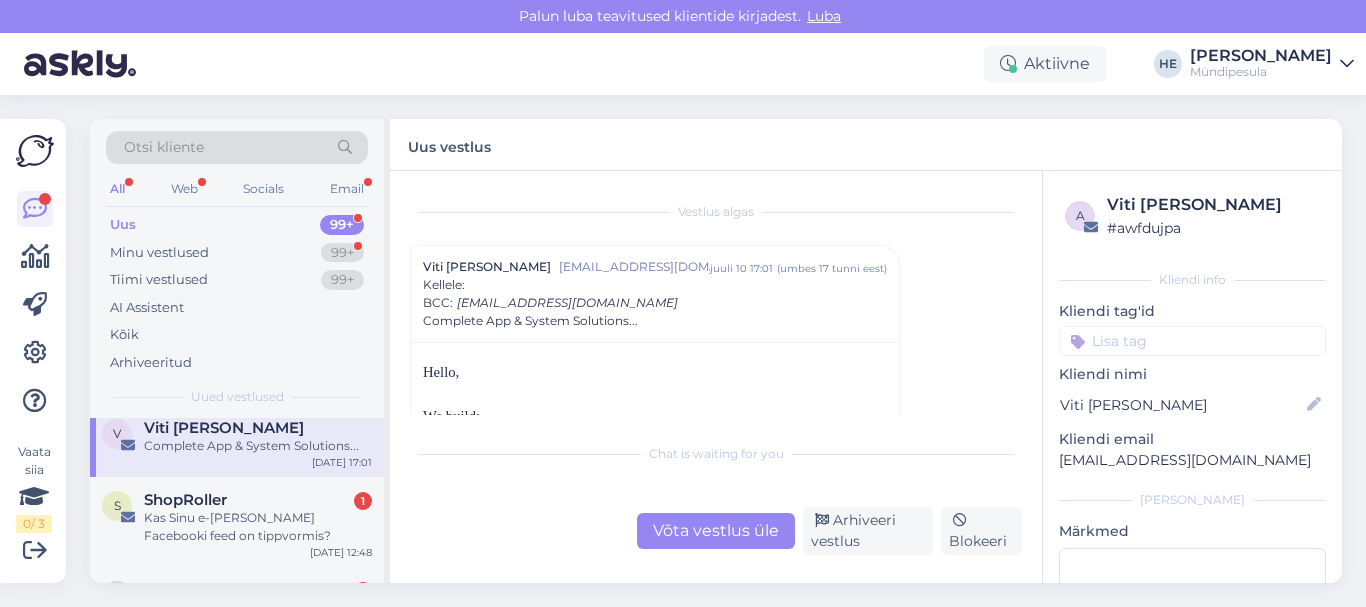 scroll, scrollTop: 320, scrollLeft: 0, axis: vertical 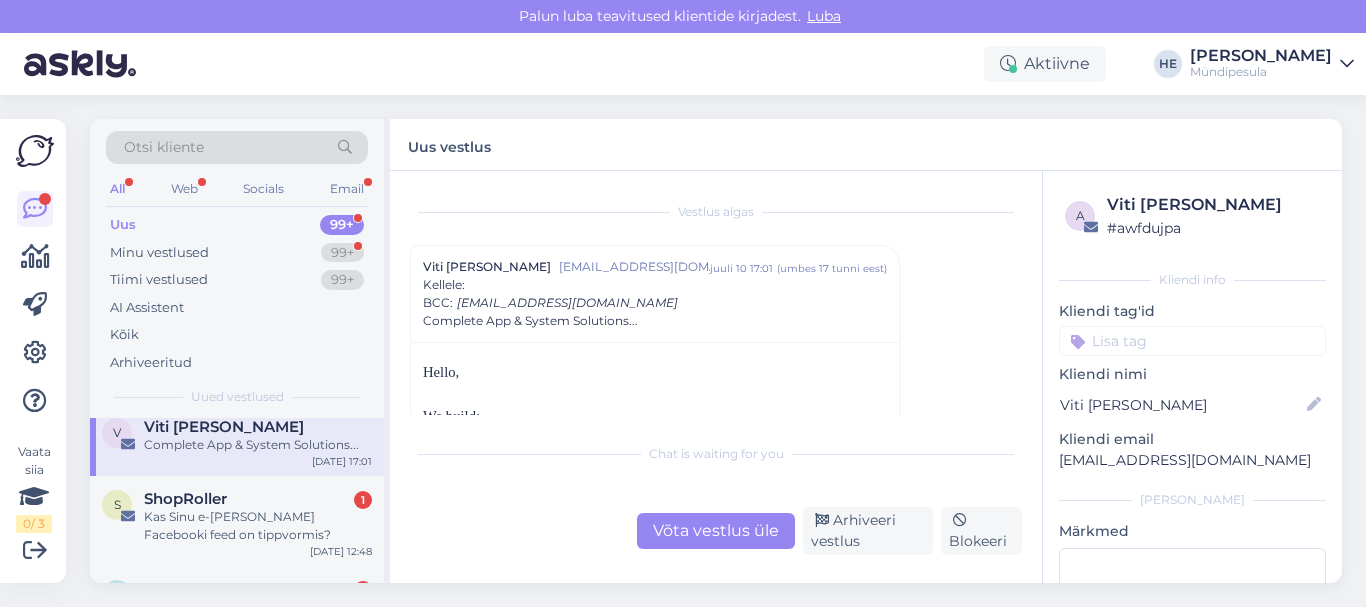 click on "Kas Sinu e-[PERSON_NAME] Facebooki feed on tippvormis?" at bounding box center (258, 526) 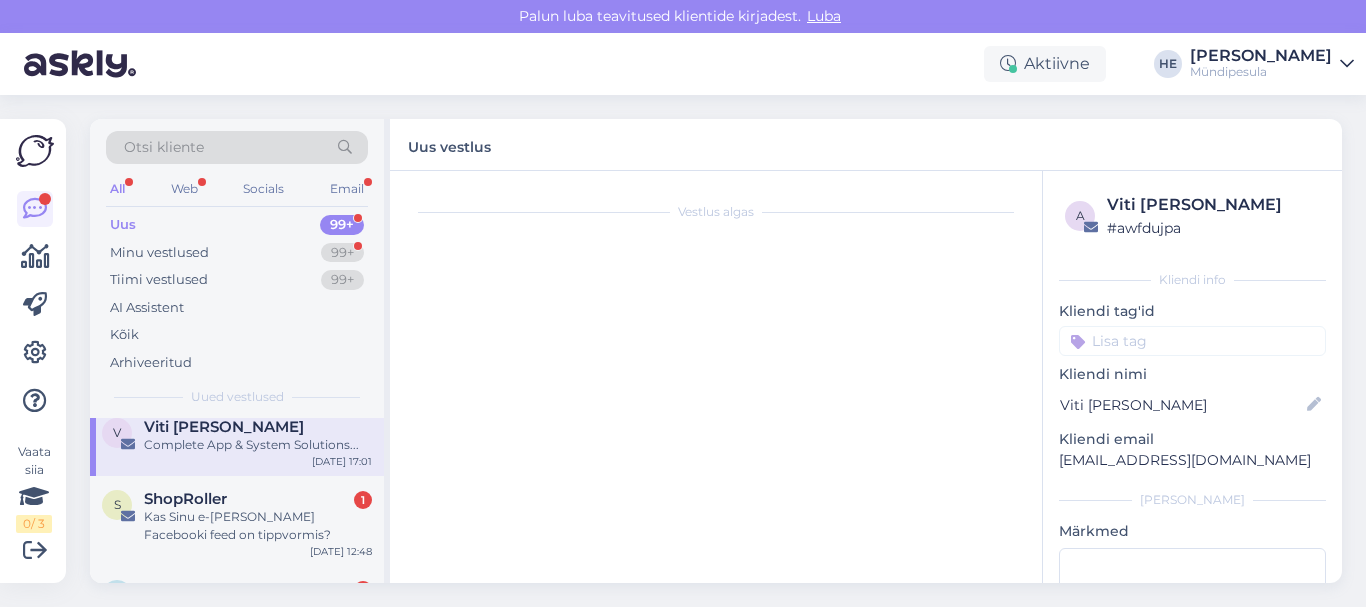 scroll, scrollTop: 1436, scrollLeft: 0, axis: vertical 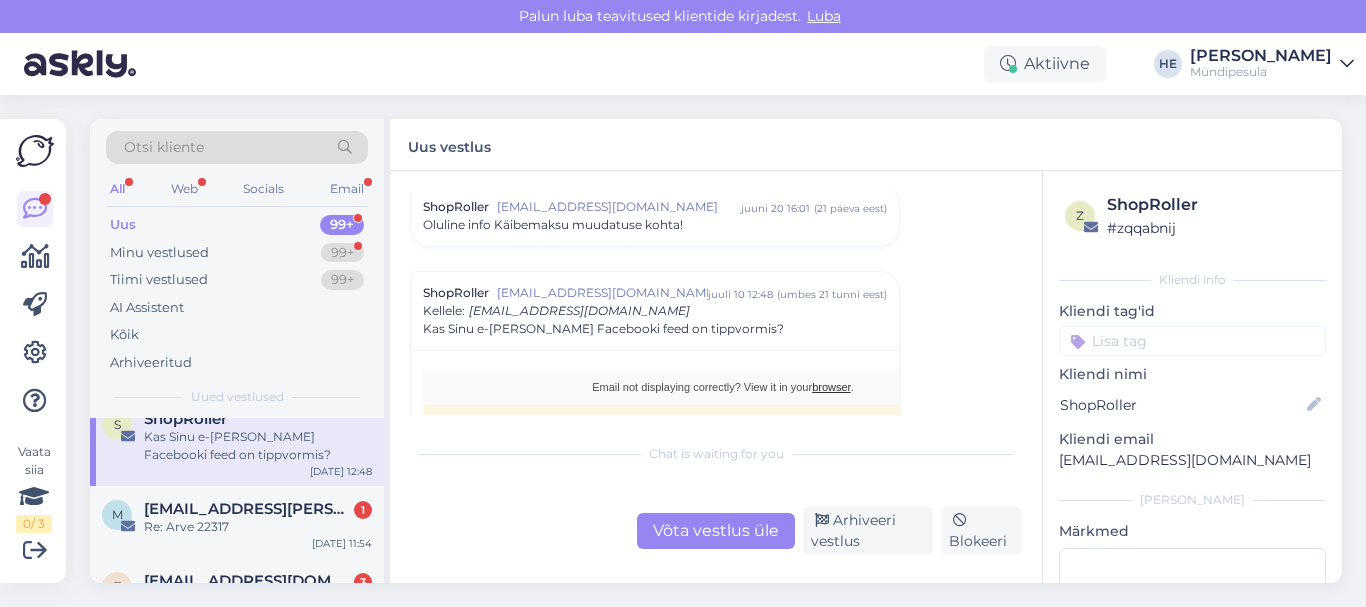 click on "[EMAIL_ADDRESS][PERSON_NAME][DOMAIN_NAME]" at bounding box center [248, 509] 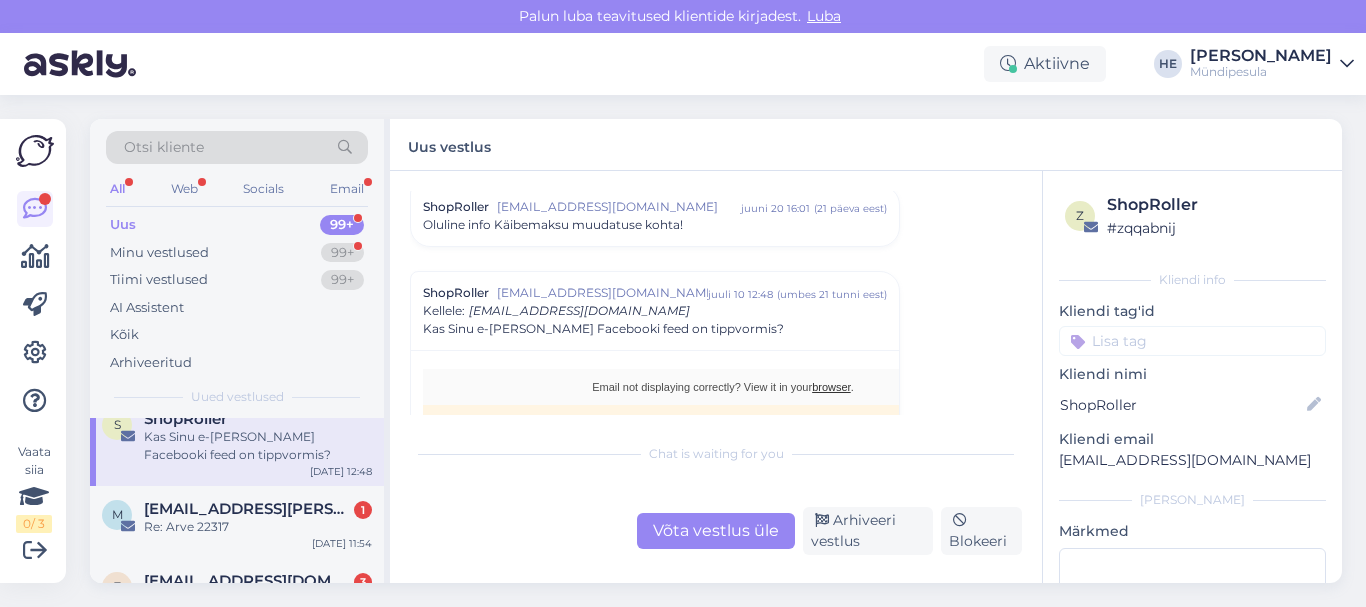 scroll, scrollTop: 0, scrollLeft: 0, axis: both 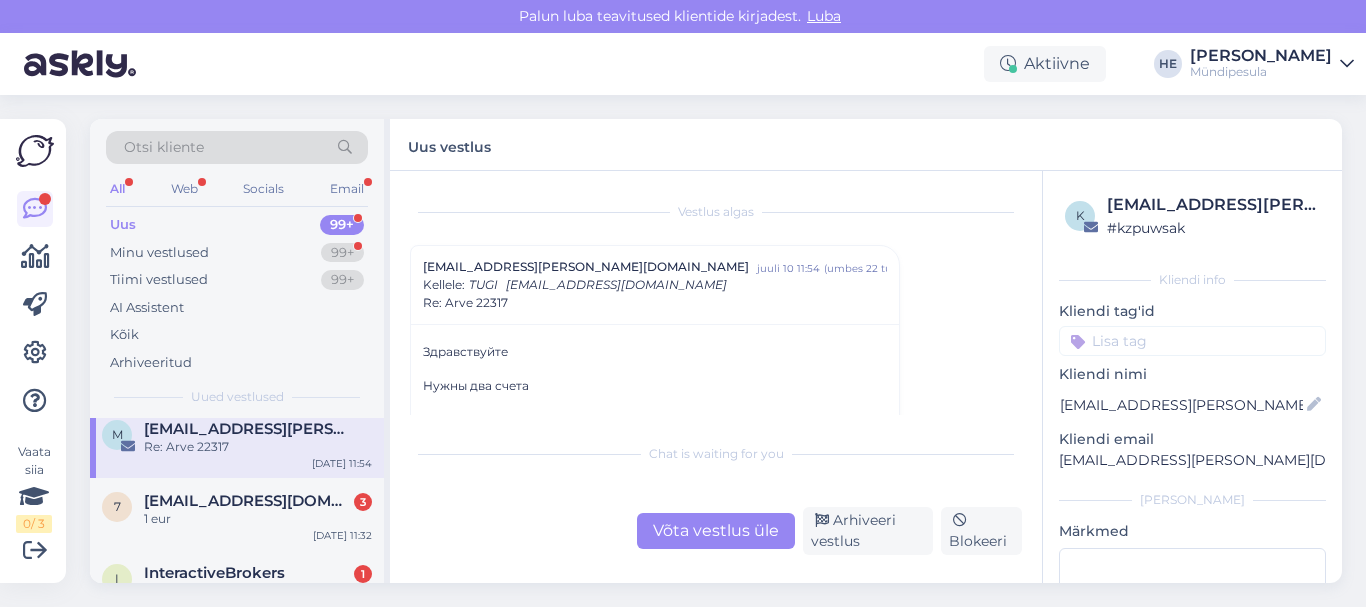 click on "1 eur" at bounding box center (258, 519) 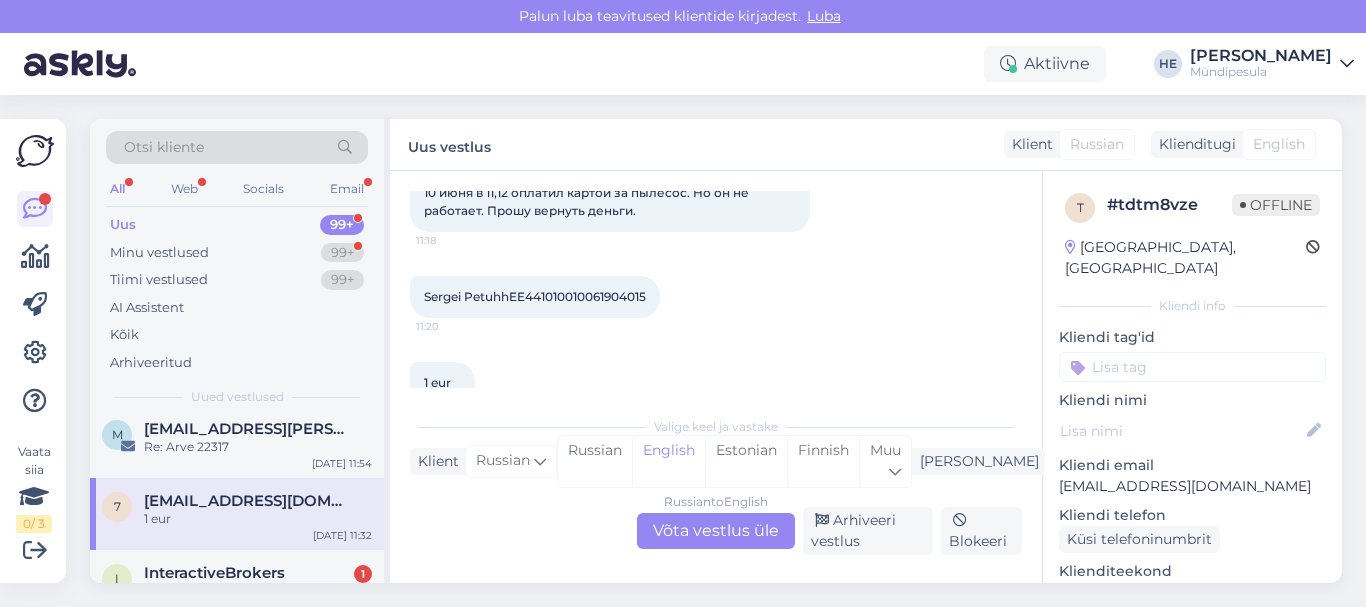 scroll, scrollTop: 163, scrollLeft: 0, axis: vertical 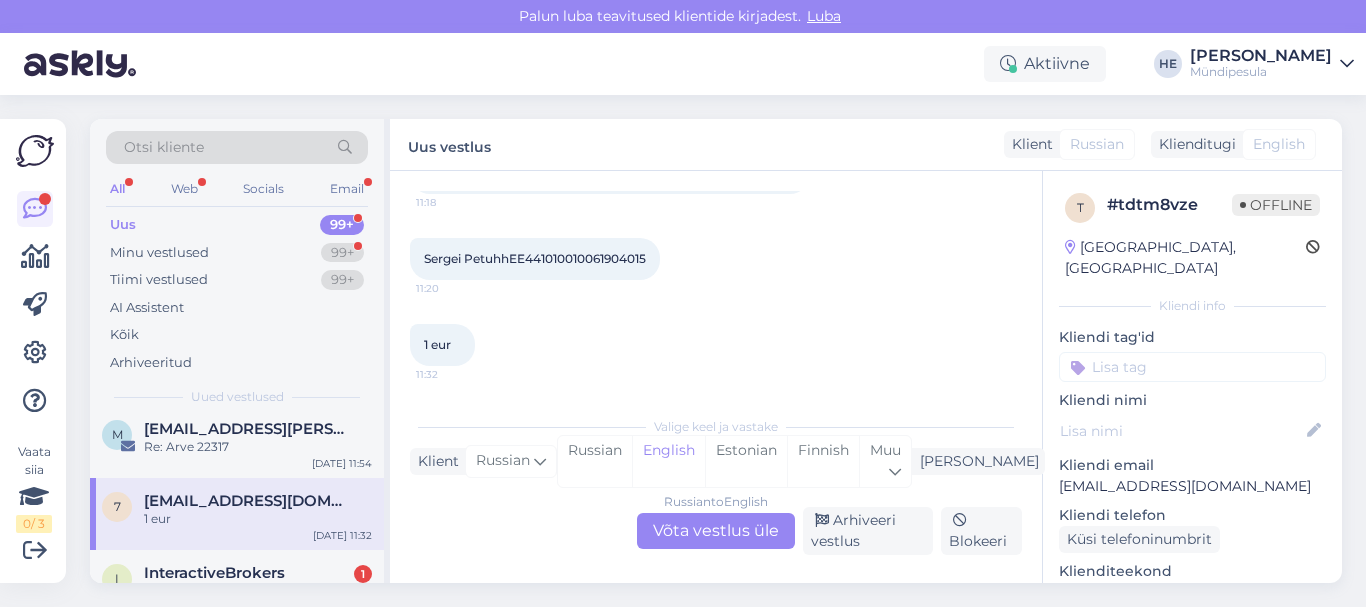 click on "Russian  to  English Võta vestlus üle" at bounding box center [716, 531] 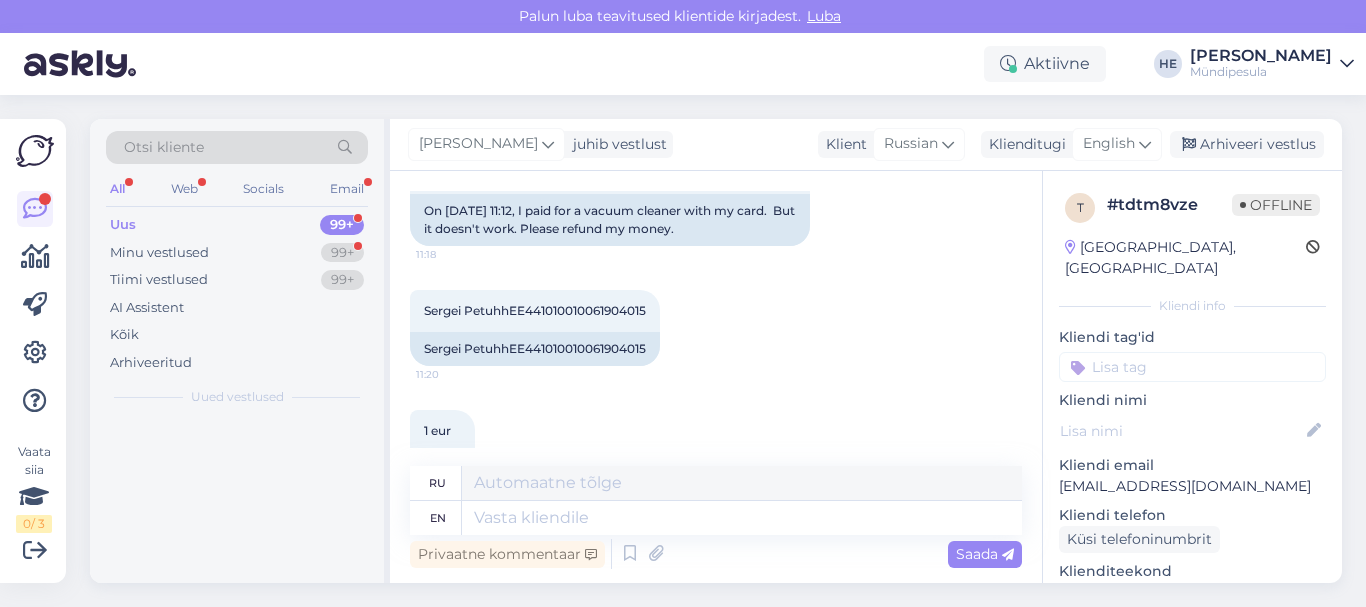 scroll, scrollTop: 215, scrollLeft: 0, axis: vertical 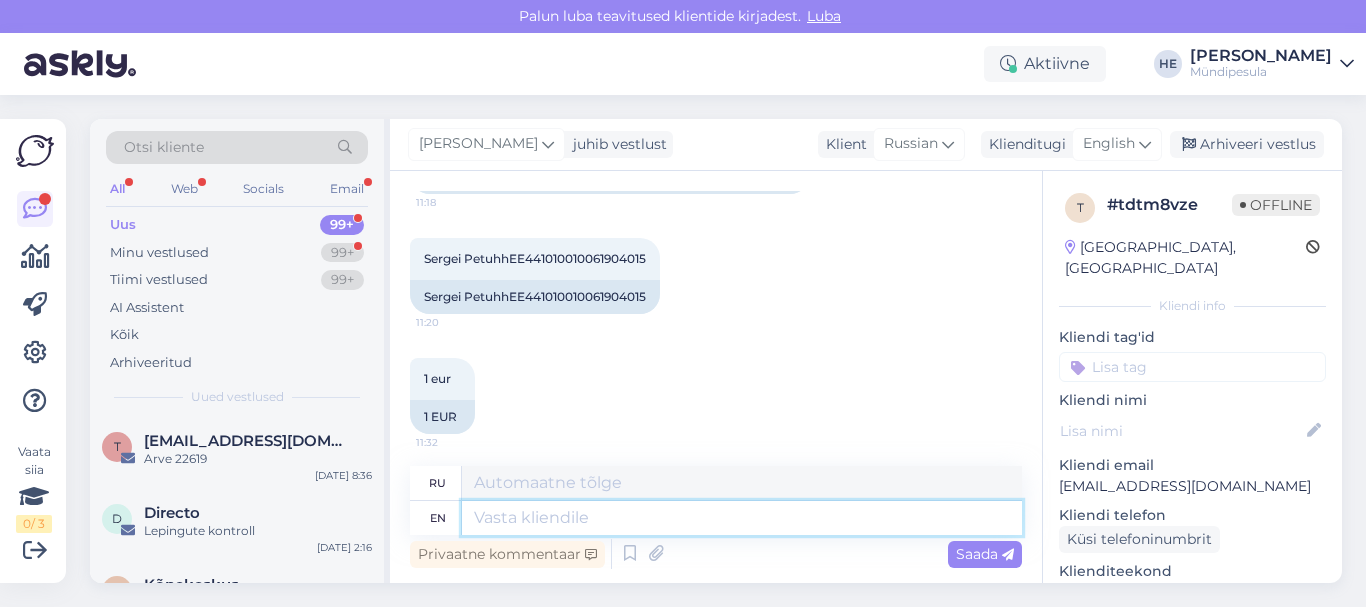 click at bounding box center [742, 518] 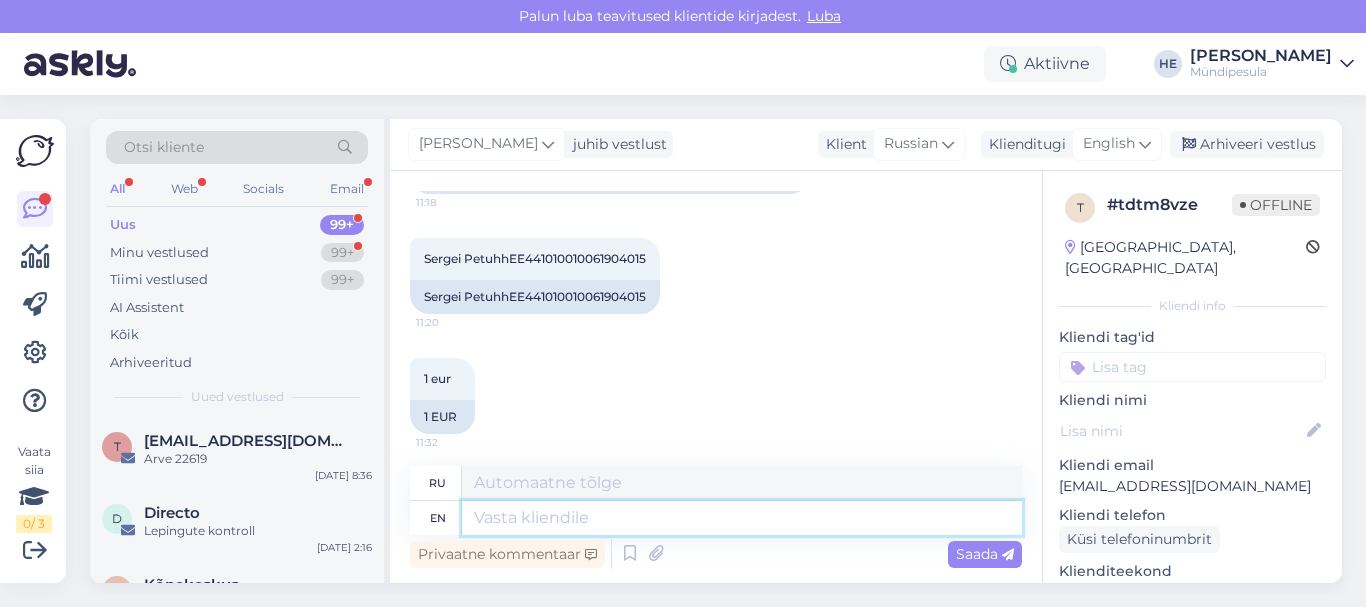 paste on "Здравствуйте!
Просим Вас заполнить форму на нашем сайте о возмещении средств.
[URL][DOMAIN_NAME]
Извините за неудобства.
С уважением,
Mündipesula tugi" 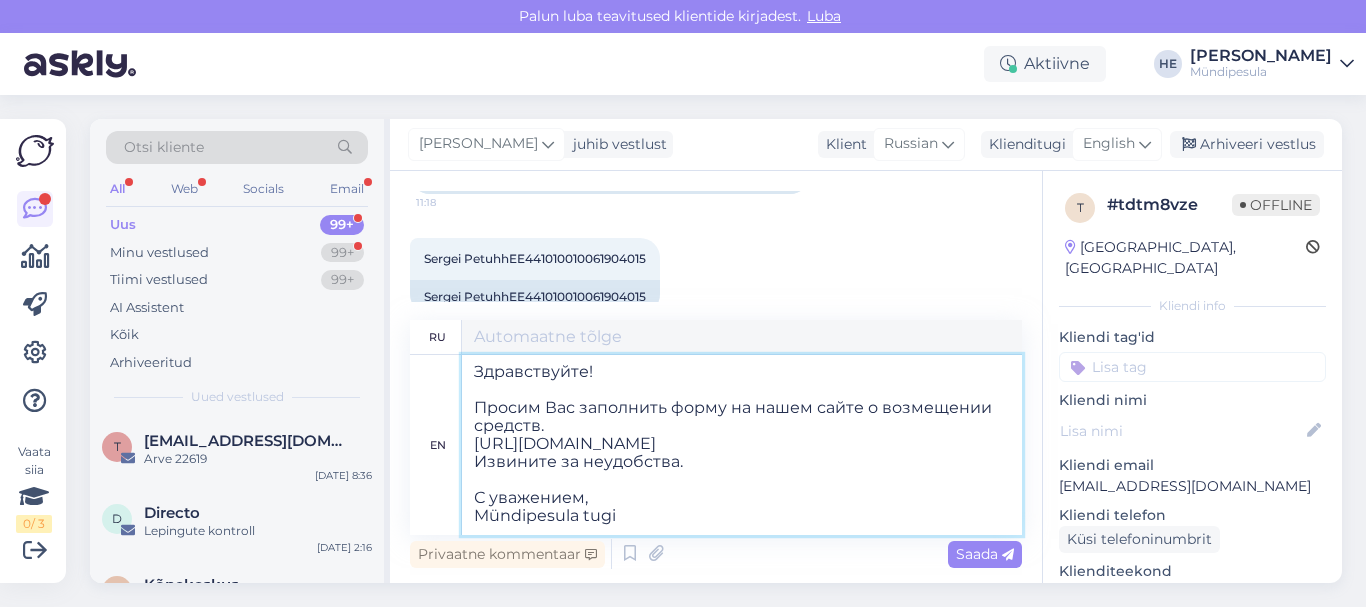 scroll, scrollTop: 8, scrollLeft: 0, axis: vertical 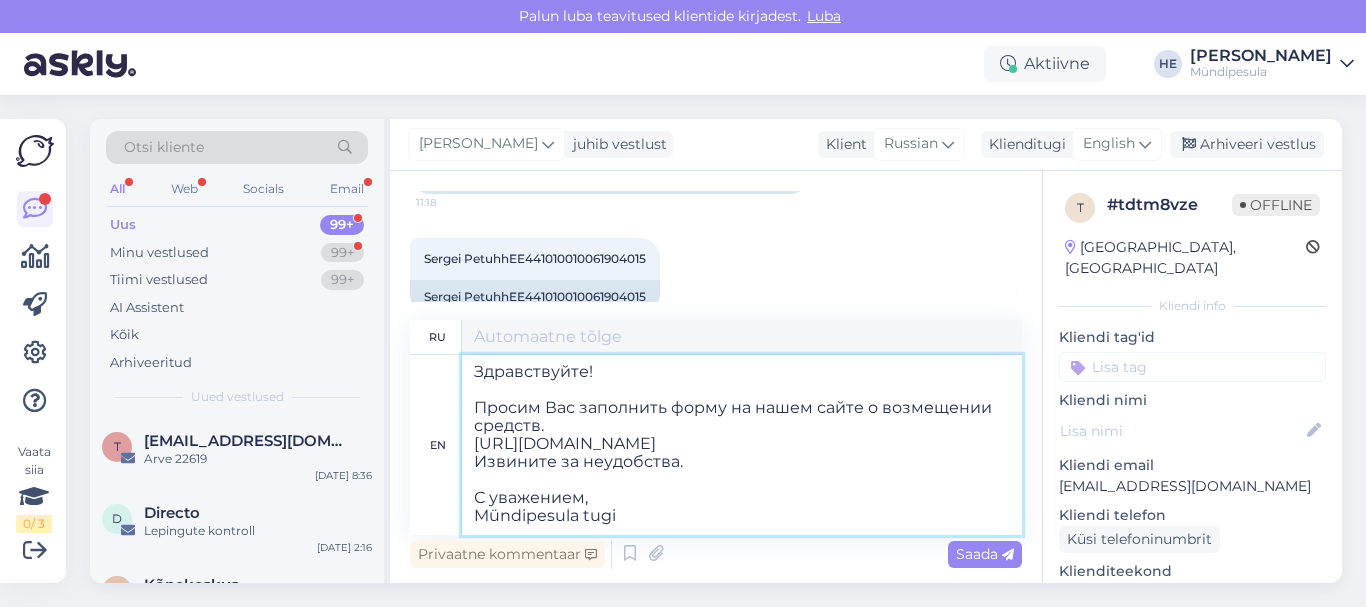 type on "Здравствуйте!
заполните форму
нашем сайте для оформления возврата средств. [URL][DOMAIN_NAME]
извинения
неудобства.
уважением, Mündipesula" 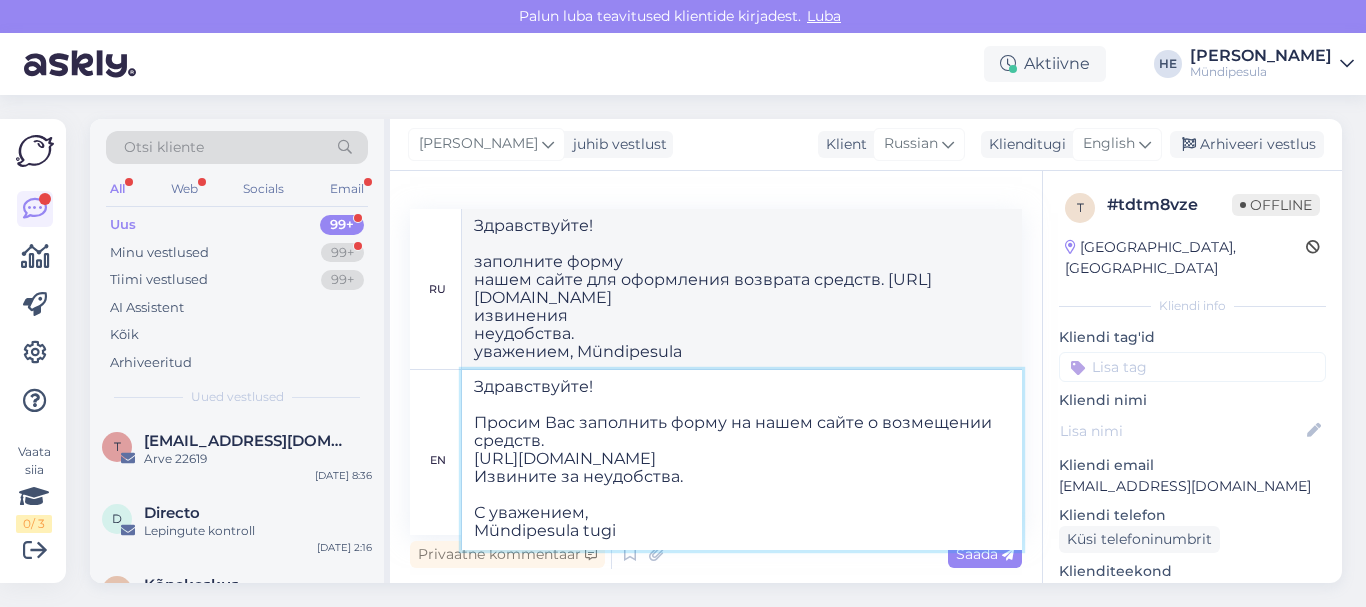 type on "Здравствуйте!
Просим Вас заполнить форму на нашем сайте о возмещении средств.
[URL][DOMAIN_NAME]
Извините за неудобства.
С уважением,
Mündipesula tugi" 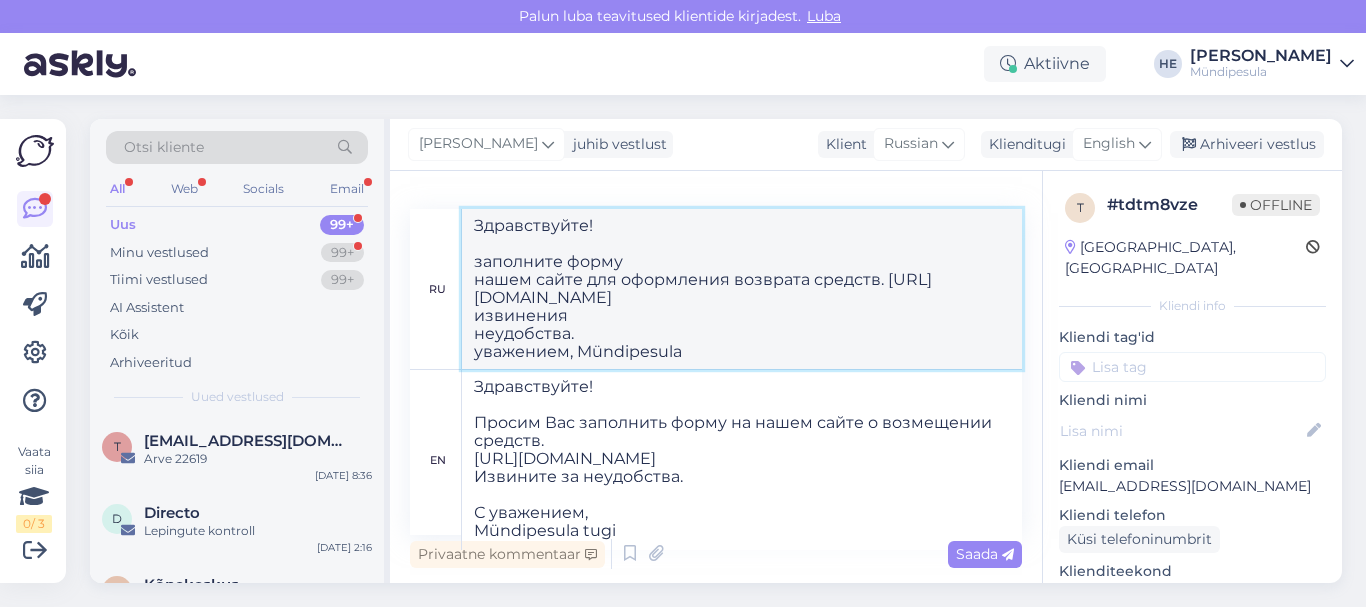 click on "Здравствуйте!
заполните форму
нашем сайте для оформления возврата средств. [URL][DOMAIN_NAME]
извинения
неудобства.
уважением, Mündipesula" at bounding box center [742, 289] 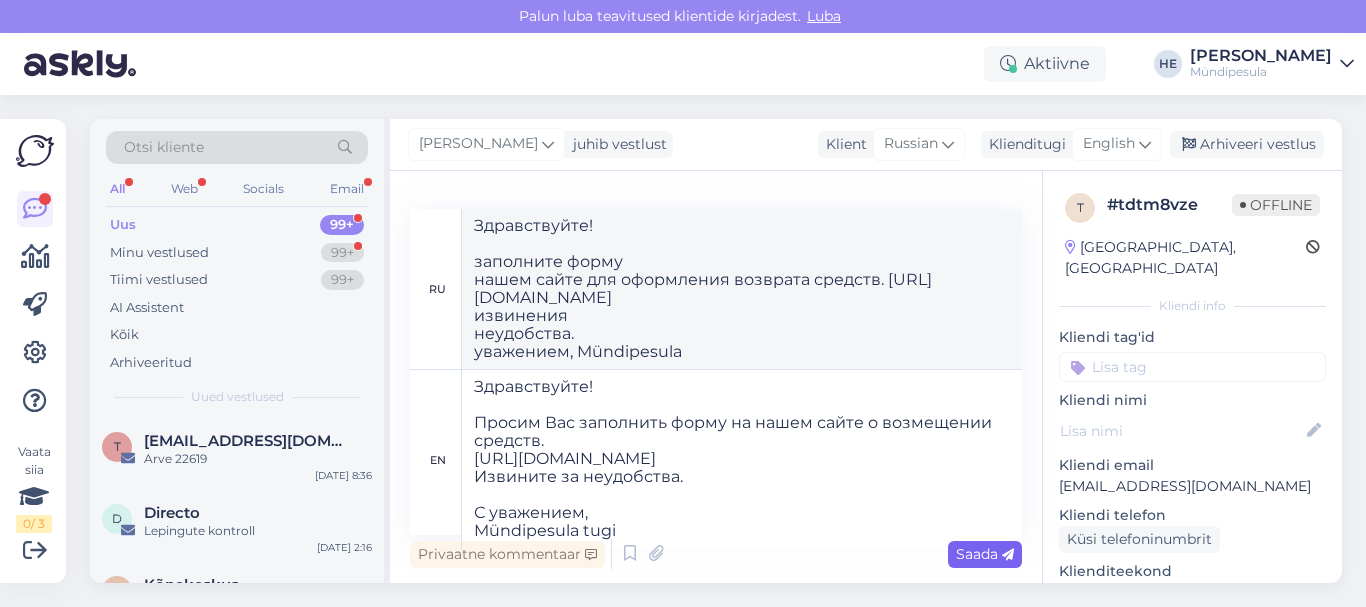 click on "Saada" at bounding box center (985, 554) 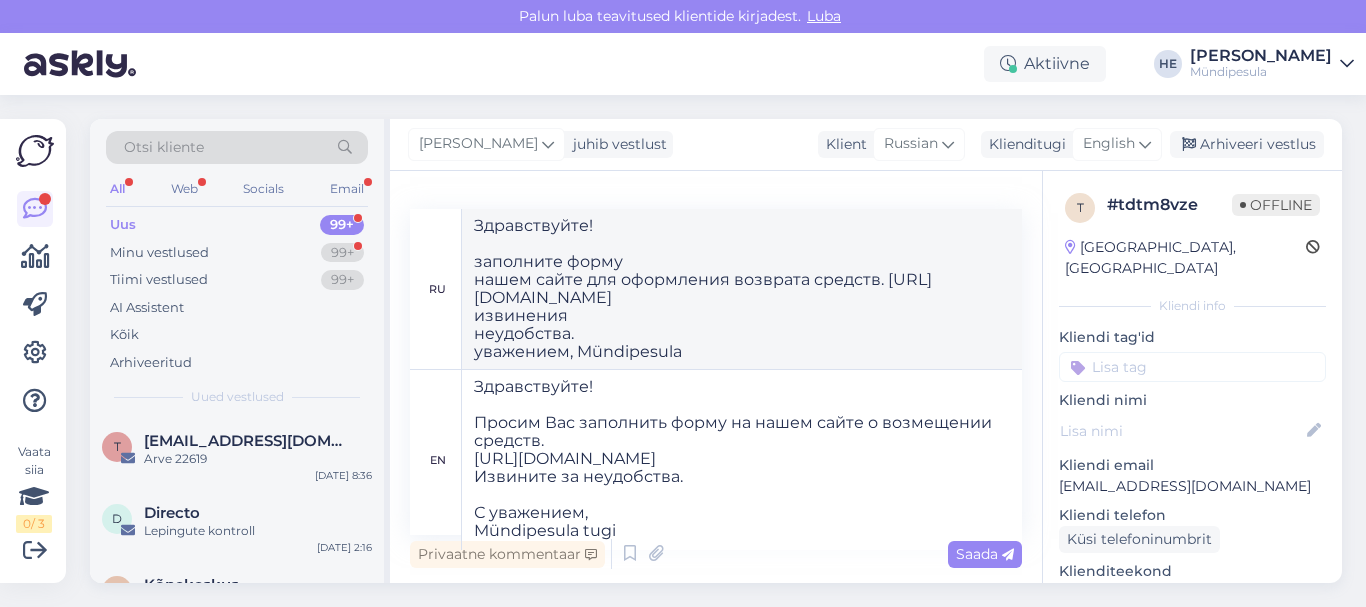 type 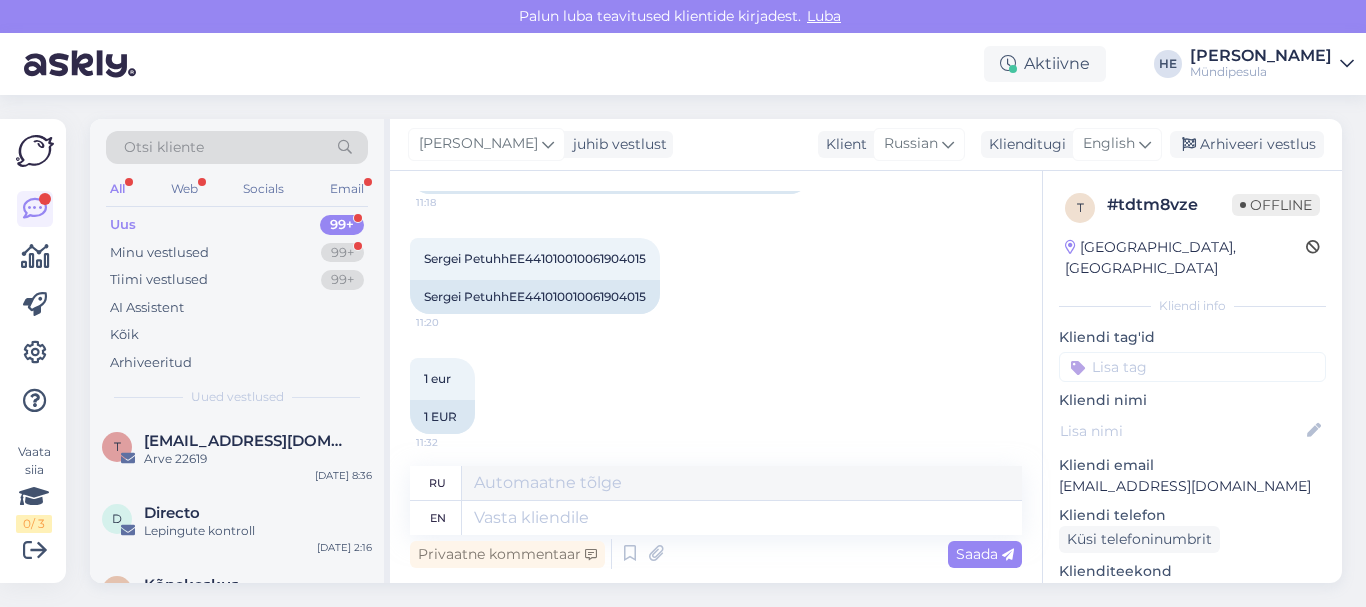 scroll, scrollTop: 655, scrollLeft: 0, axis: vertical 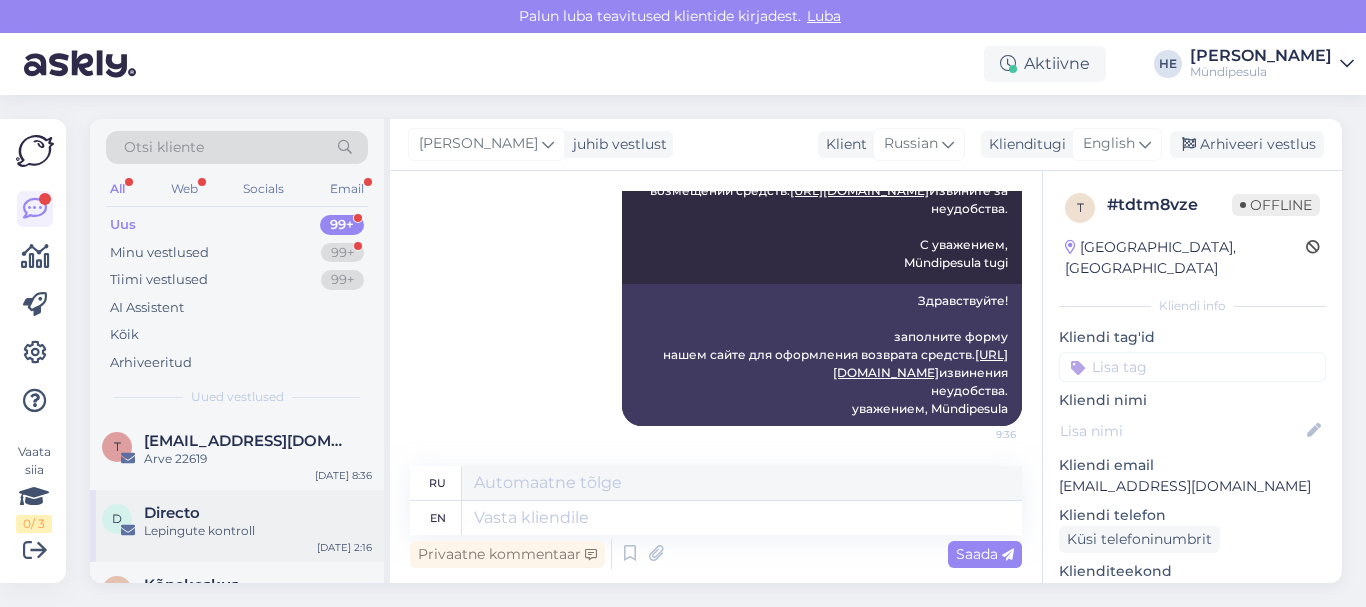 click on "Directo" at bounding box center [172, 513] 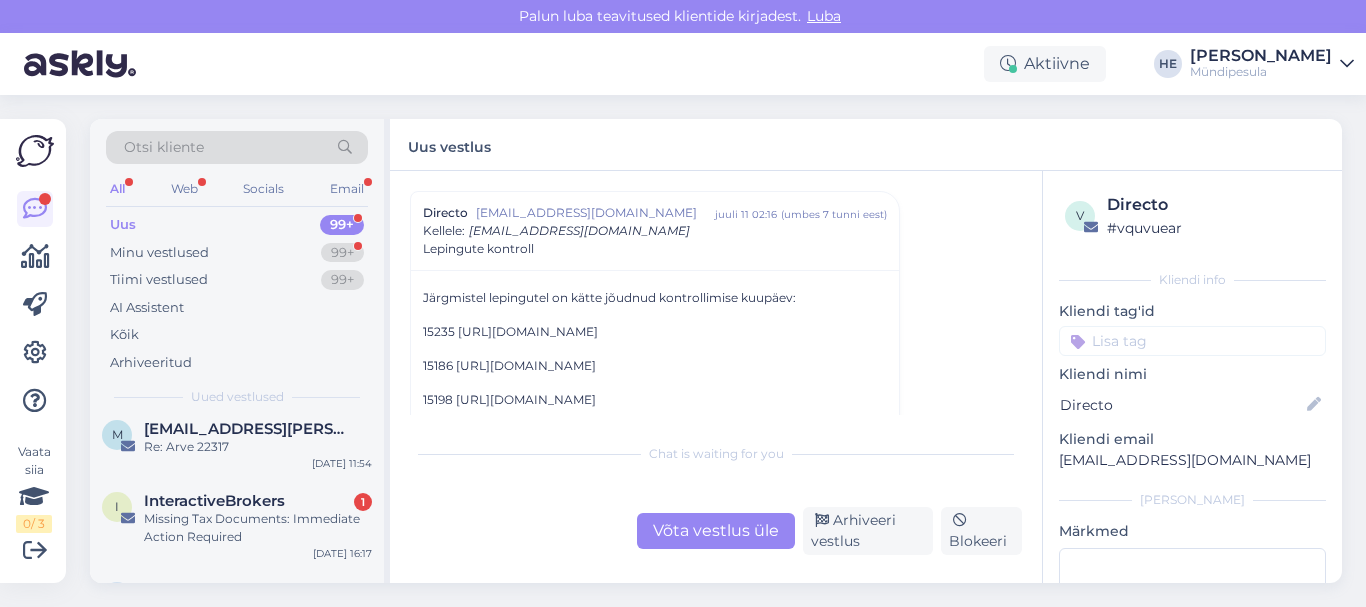 click on "Missing Tax Documents: Immediate Action Required" at bounding box center (258, 528) 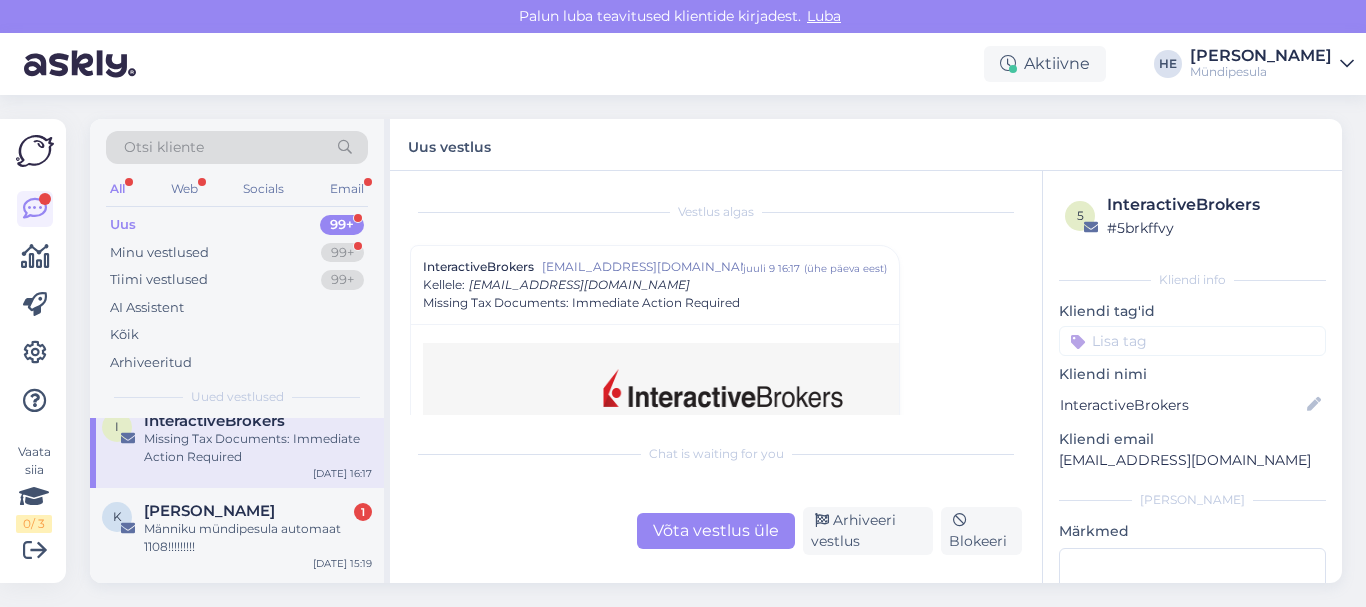click on "[PERSON_NAME]" at bounding box center [209, 511] 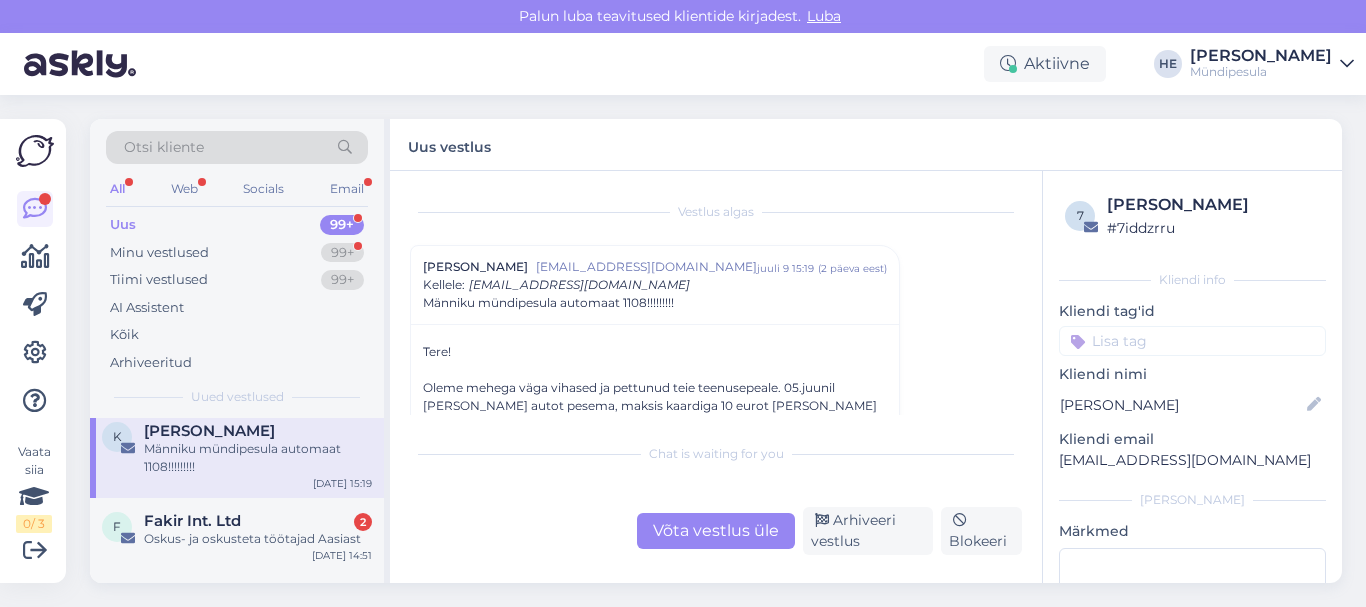 click on "F Fakir Int. Ltd 2 Oskus- ja oskusteta töötajad Aasiast [DATE] 14:51" at bounding box center (237, 534) 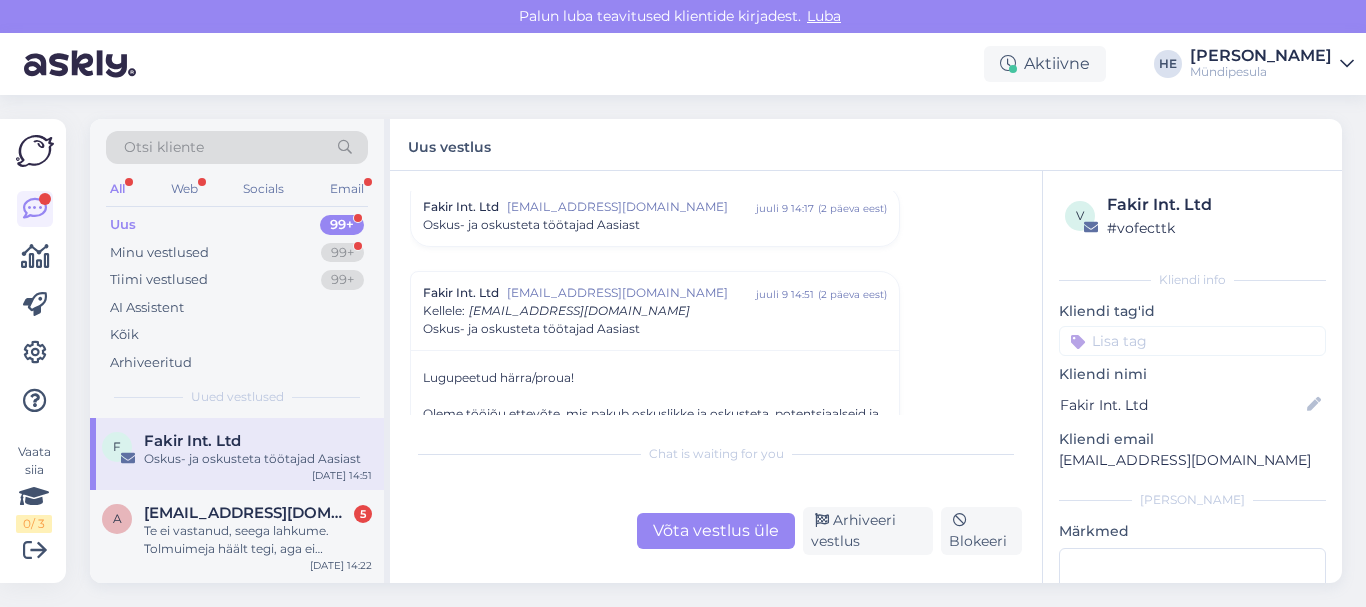 click on "[EMAIL_ADDRESS][DOMAIN_NAME]" at bounding box center [248, 513] 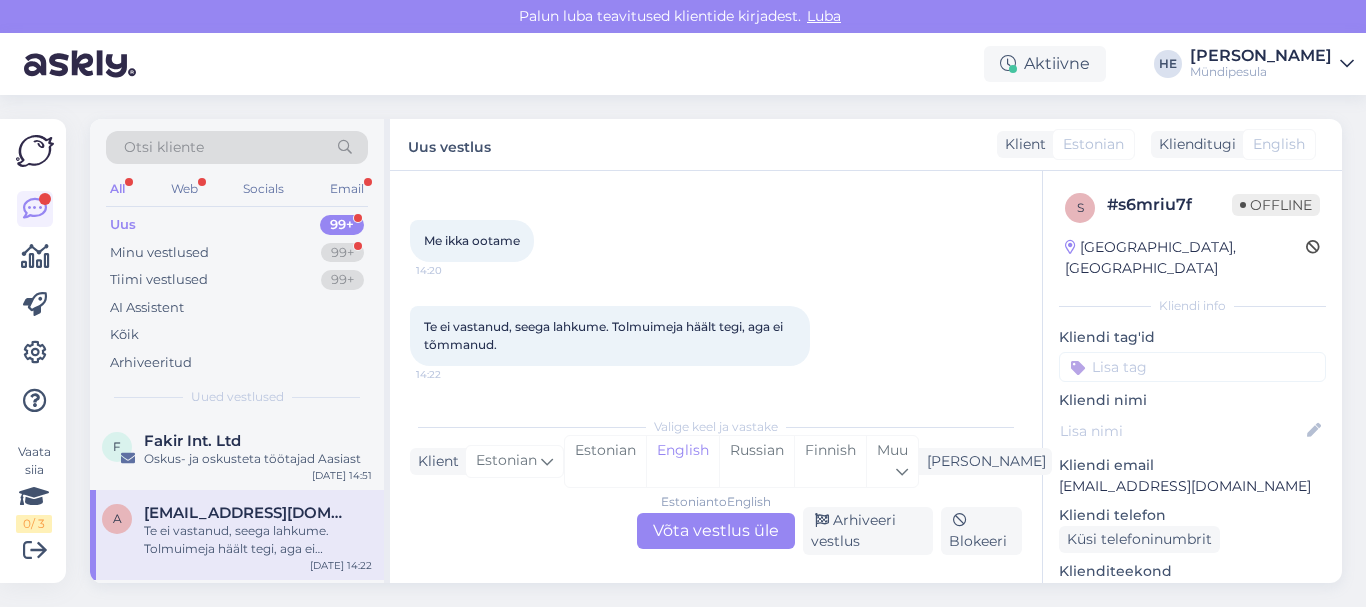 click on "Estonian  to  English Võta vestlus üle" at bounding box center (716, 531) 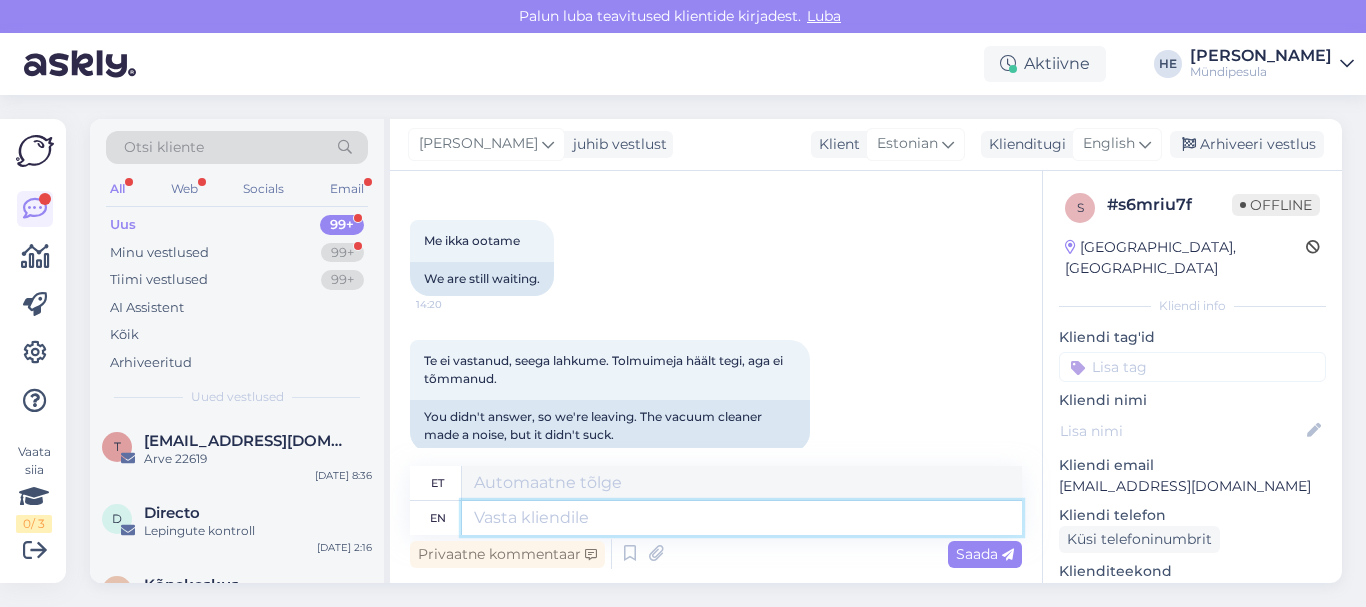 click at bounding box center [742, 518] 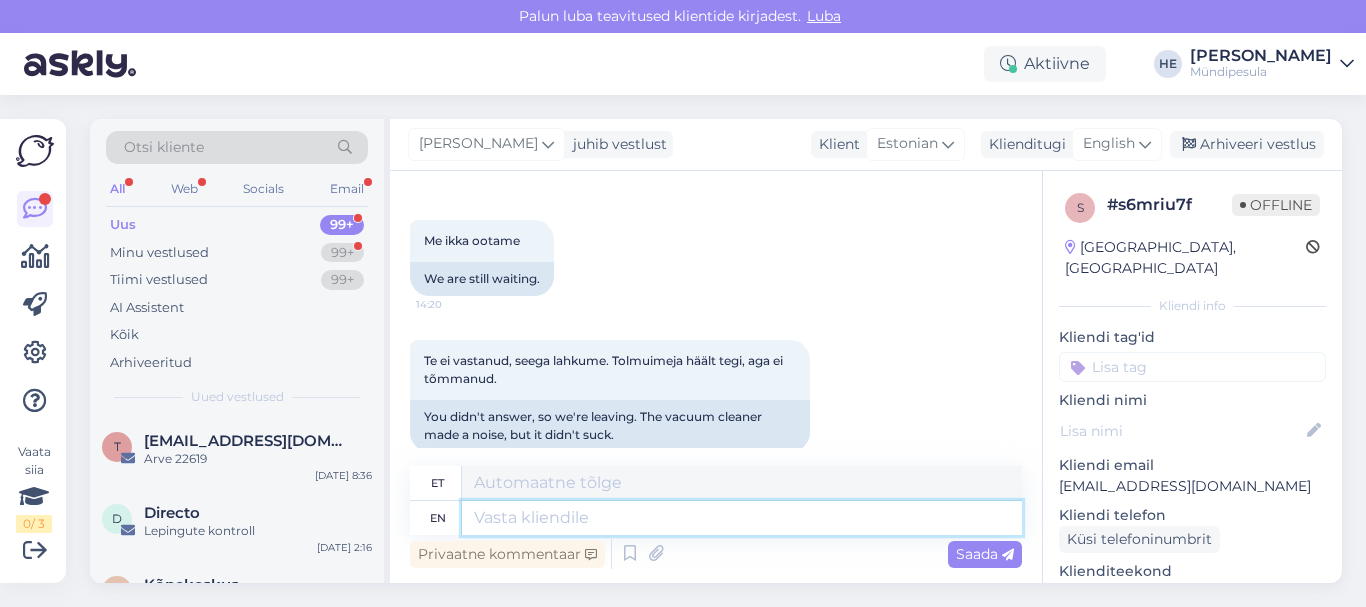 paste on "Tere
Palun täitke meie kodulehel [PERSON_NAME] intsidenti kohta, et saaksime Teile raha tagastada.
[URL][DOMAIN_NAME]
Vabandame ebamugavuste pärast.
Lugupidamisega
Mündipesula tugi" 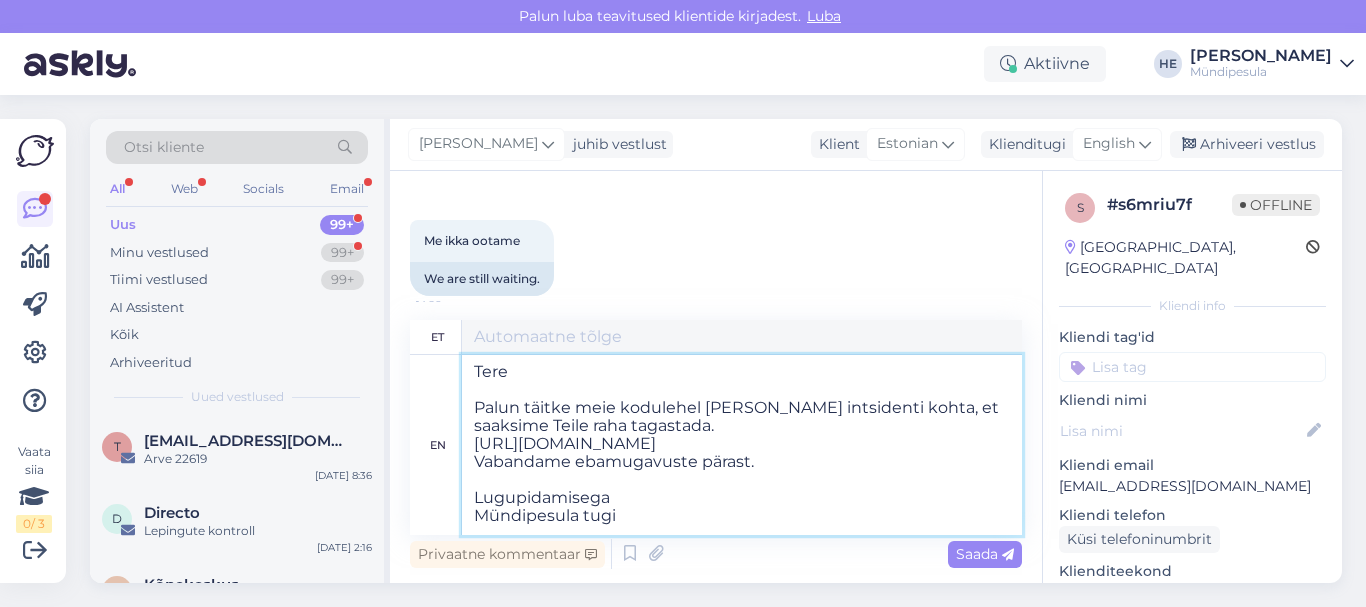 type on "Tere
Palun täitke meie kodulehel [PERSON_NAME] juhtumi kohta, et saaksime Teile raha tagasi maksta.
[URL][DOMAIN_NAME]
Vabandame ebamugavuste pärast.
Lugupidamisega
Mündipesula tugi" 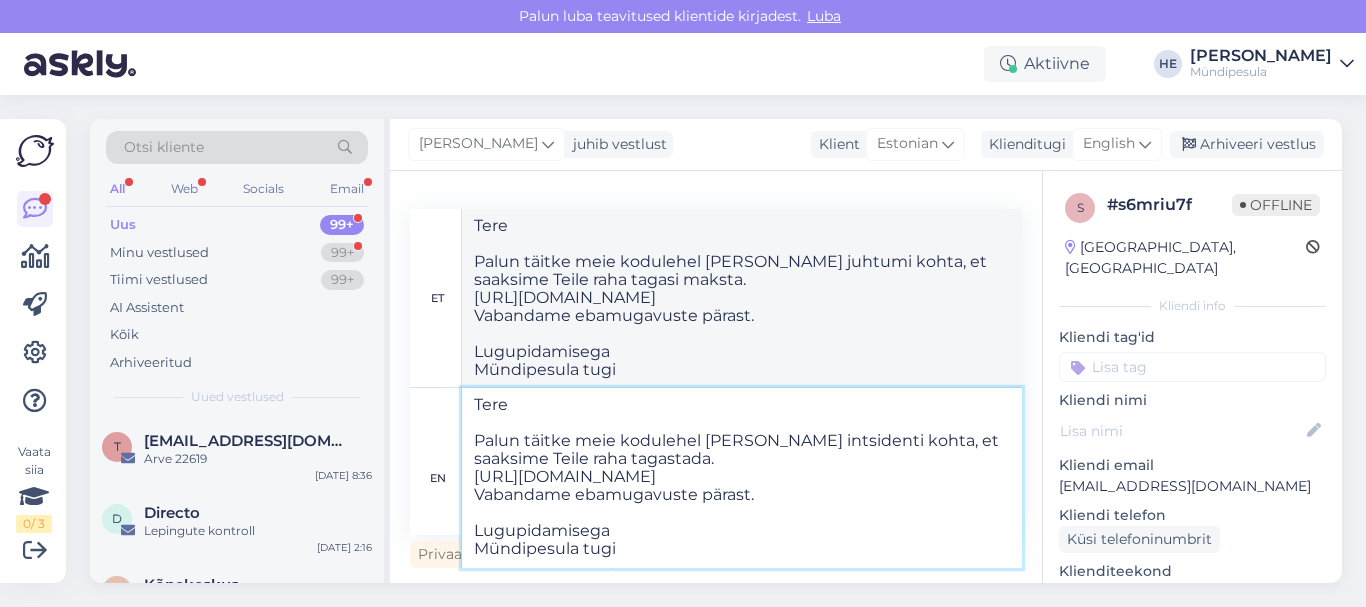 type on "Tere
Palun täitke meie kodulehel [PERSON_NAME] intsidenti kohta, et saaksime Teile raha tagastada.
[URL][DOMAIN_NAME]
Vabandame ebamugavuste pärast.
Lugupidamisega
Mündipesula tugi" 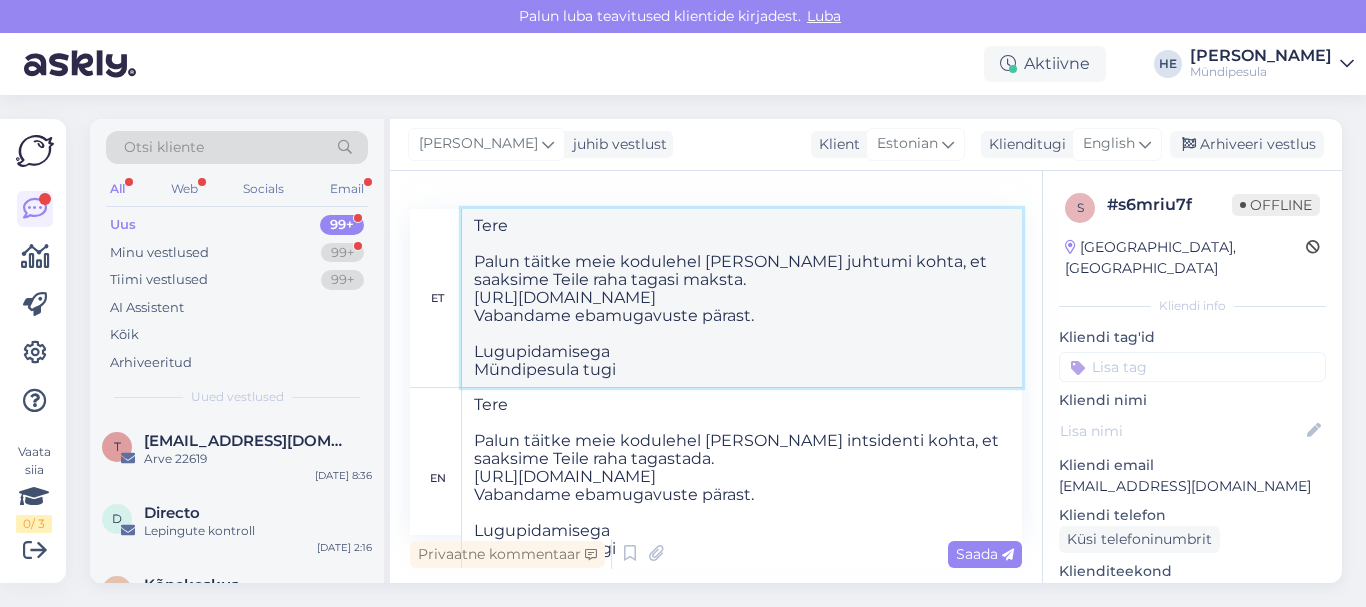 click on "Tere
Palun täitke meie kodulehel [PERSON_NAME] juhtumi kohta, et saaksime Teile raha tagasi maksta.
[URL][DOMAIN_NAME]
Vabandame ebamugavuste pärast.
Lugupidamisega
Mündipesula tugi" at bounding box center [742, 298] 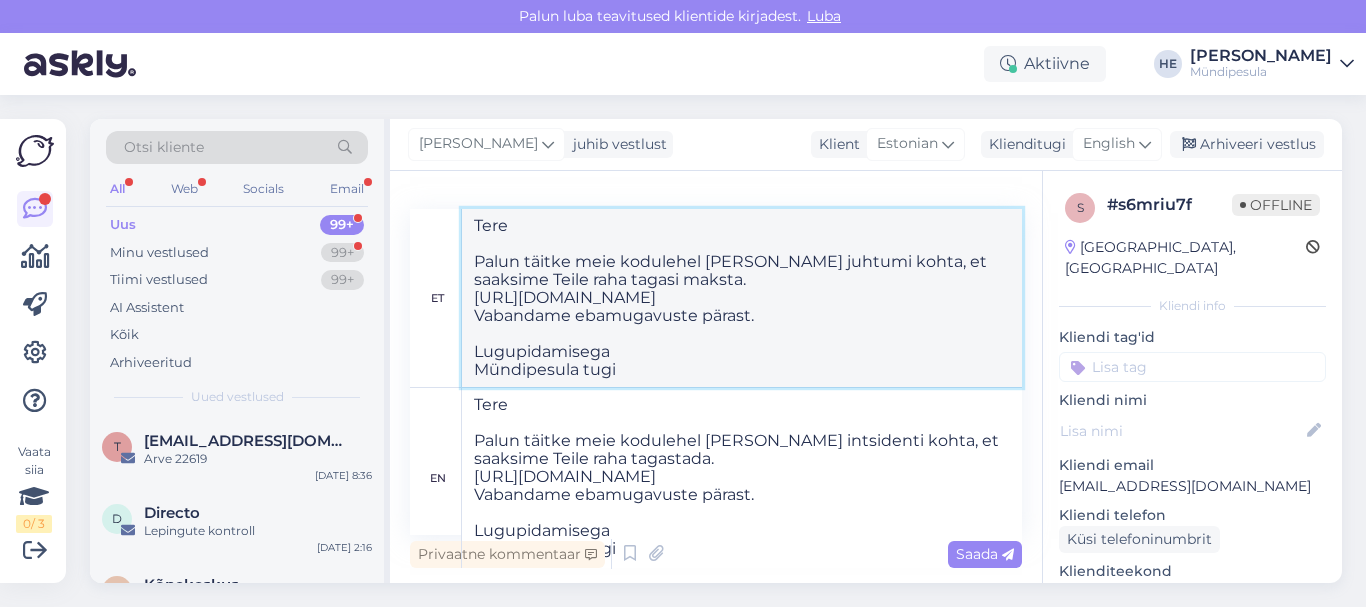 drag, startPoint x: 899, startPoint y: 288, endPoint x: 887, endPoint y: 345, distance: 58.249462 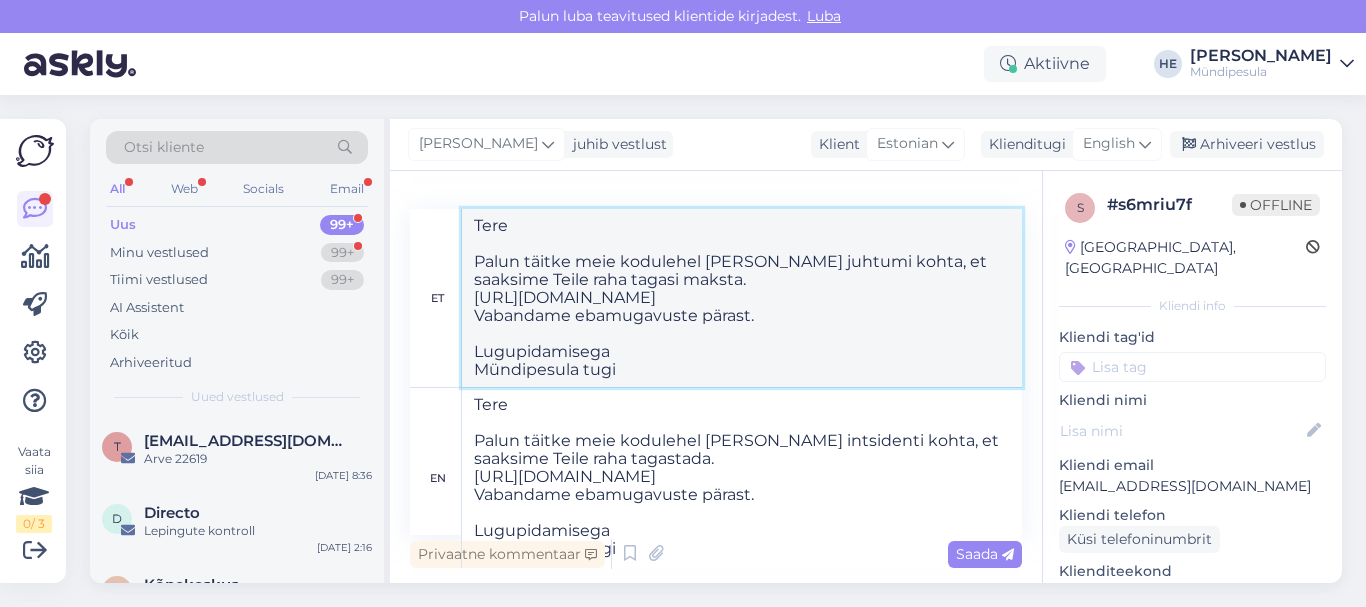 click on "Tere
Palun täitke meie kodulehel [PERSON_NAME] juhtumi kohta, et saaksime Teile raha tagasi maksta.
[URL][DOMAIN_NAME]
Vabandame ebamugavuste pärast.
Lugupidamisega
Mündipesula tugi" at bounding box center (742, 298) 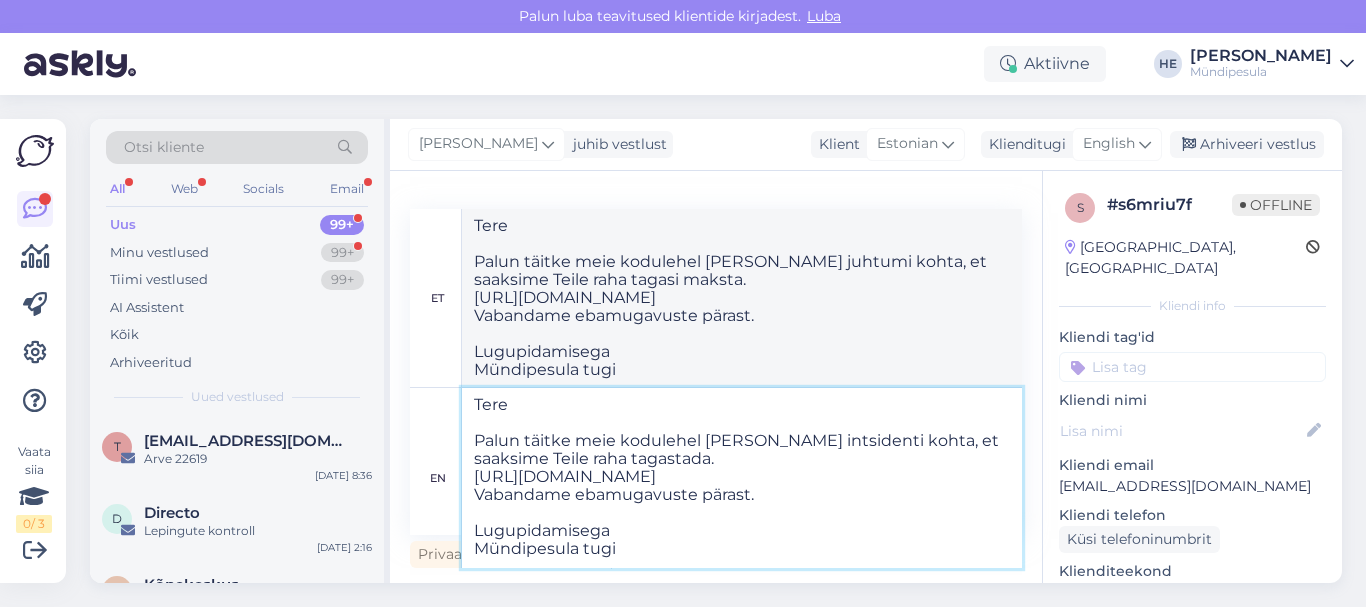 click on "Tere
Palun täitke meie kodulehel [PERSON_NAME] intsidenti kohta, et saaksime Teile raha tagastada.
[URL][DOMAIN_NAME]
Vabandame ebamugavuste pärast.
Lugupidamisega
Mündipesula tugi" at bounding box center (742, 478) 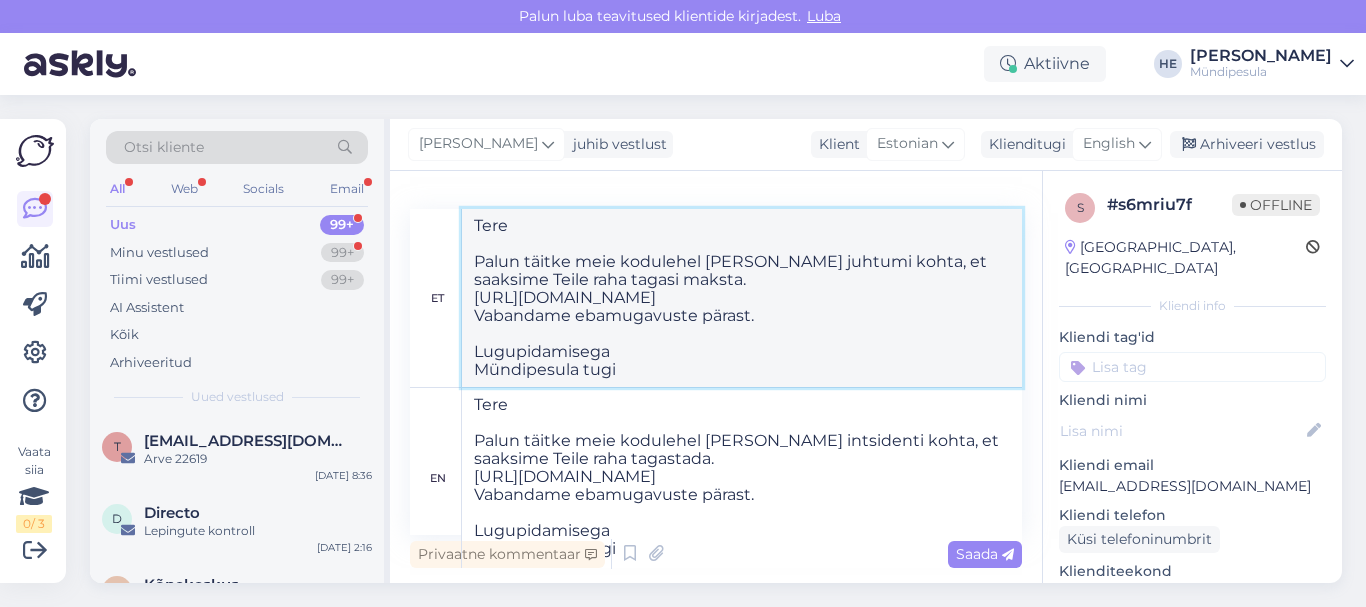 click on "Tere
Palun täitke meie kodulehel [PERSON_NAME] juhtumi kohta, et saaksime Teile raha tagasi maksta.
[URL][DOMAIN_NAME]
Vabandame ebamugavuste pärast.
Lugupidamisega
Mündipesula tugi" at bounding box center [742, 298] 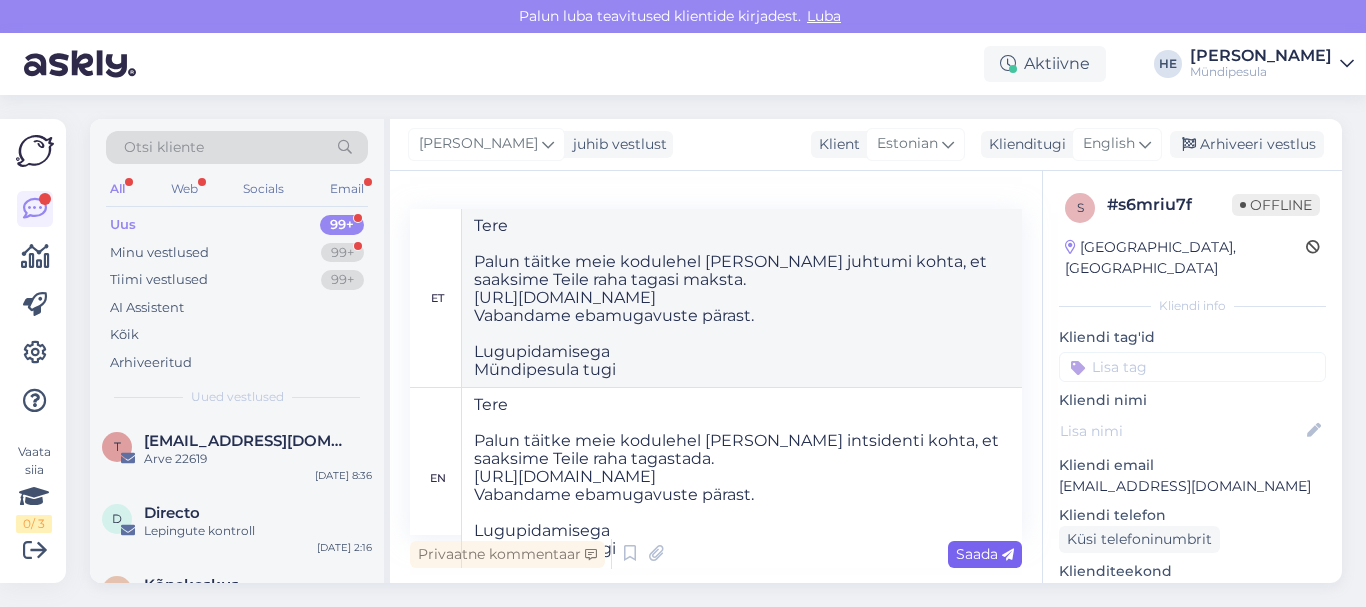 click on "Saada" at bounding box center [985, 554] 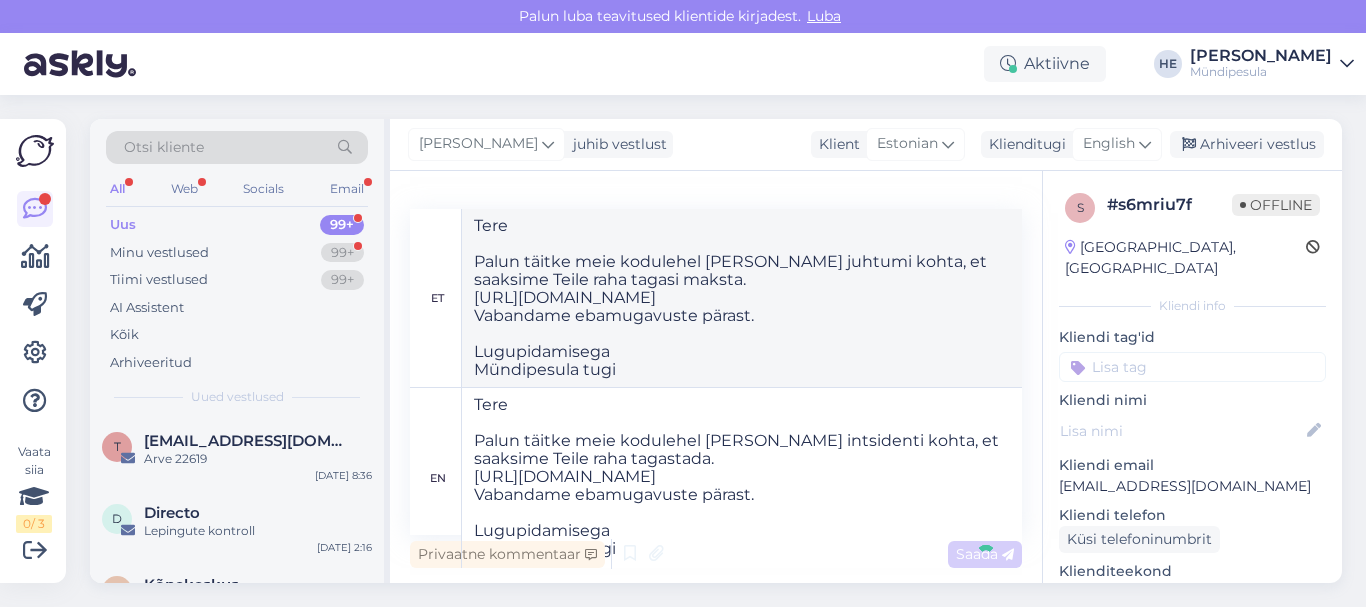 type 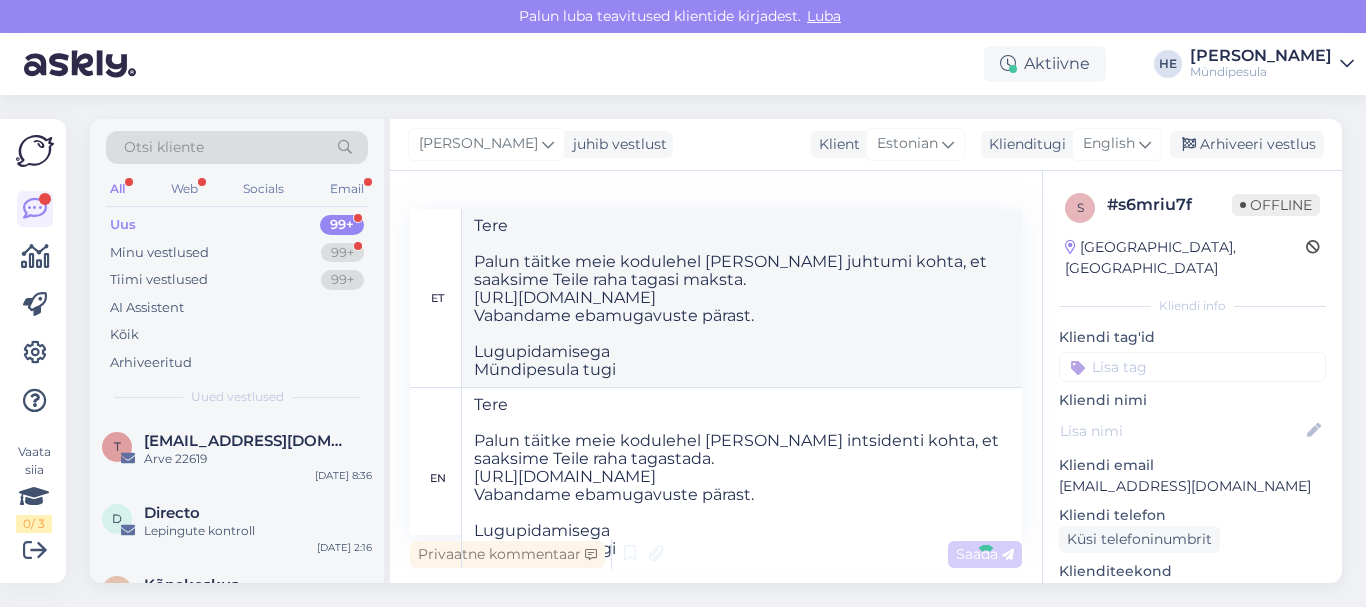 type 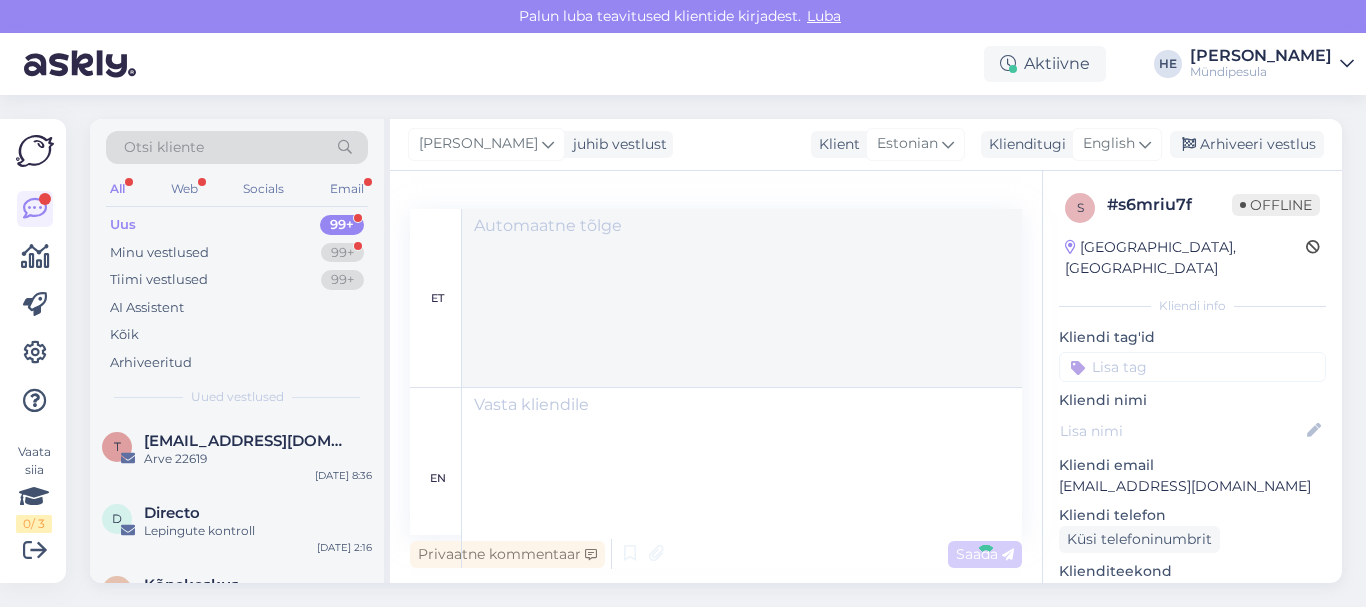 scroll, scrollTop: 0, scrollLeft: 0, axis: both 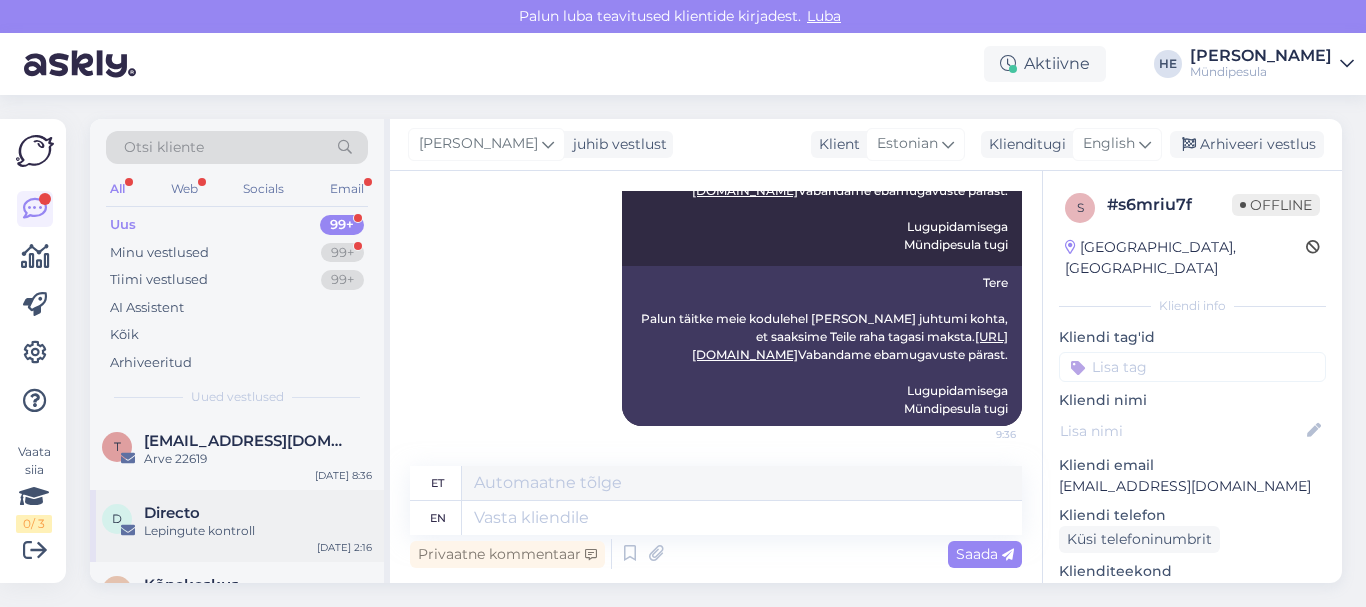 click on "Lepingute kontroll" at bounding box center [258, 531] 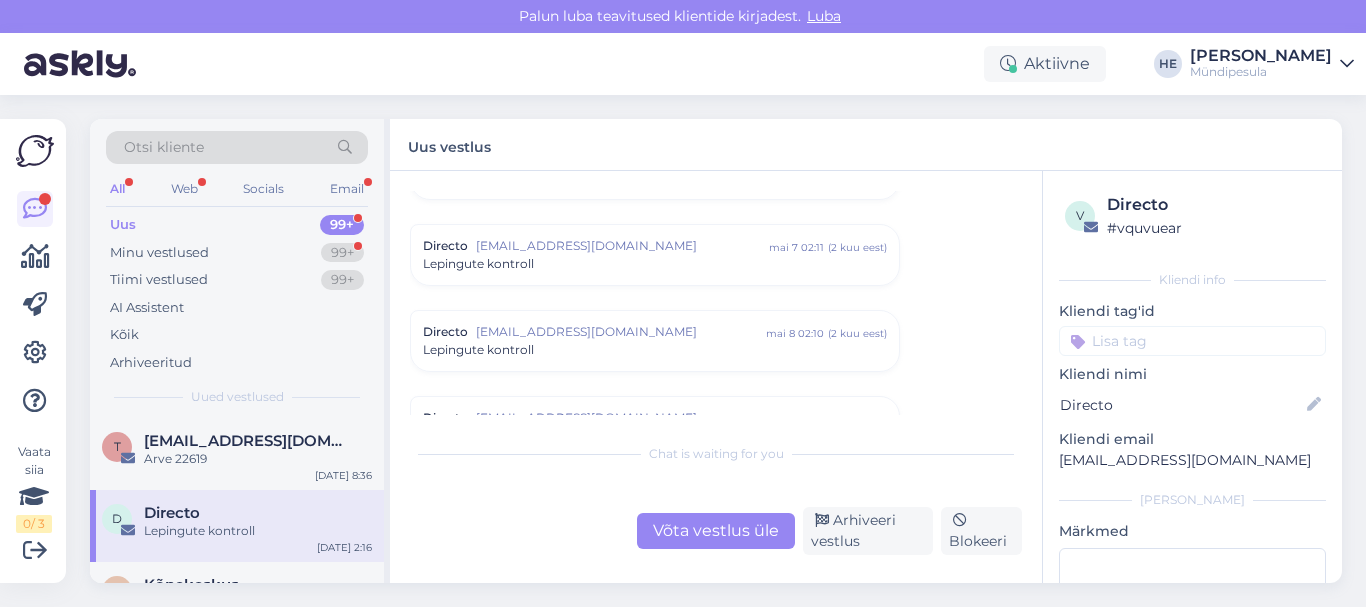 scroll, scrollTop: 8568, scrollLeft: 0, axis: vertical 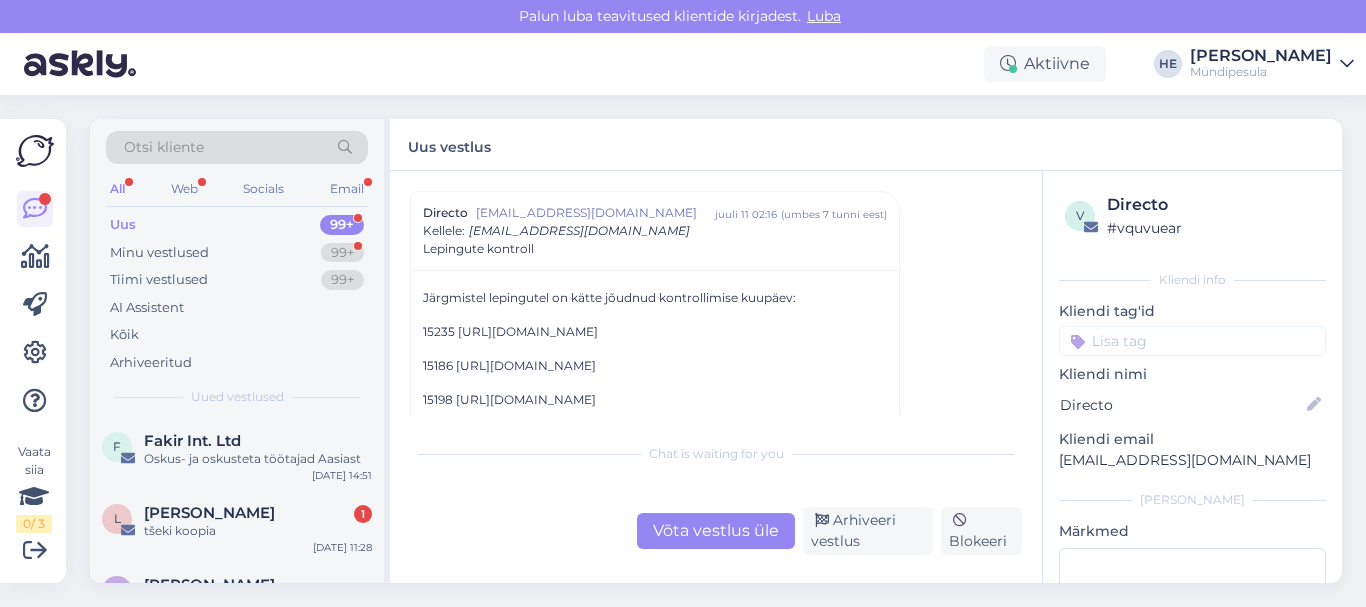 click on "tšeki koopia" at bounding box center [258, 531] 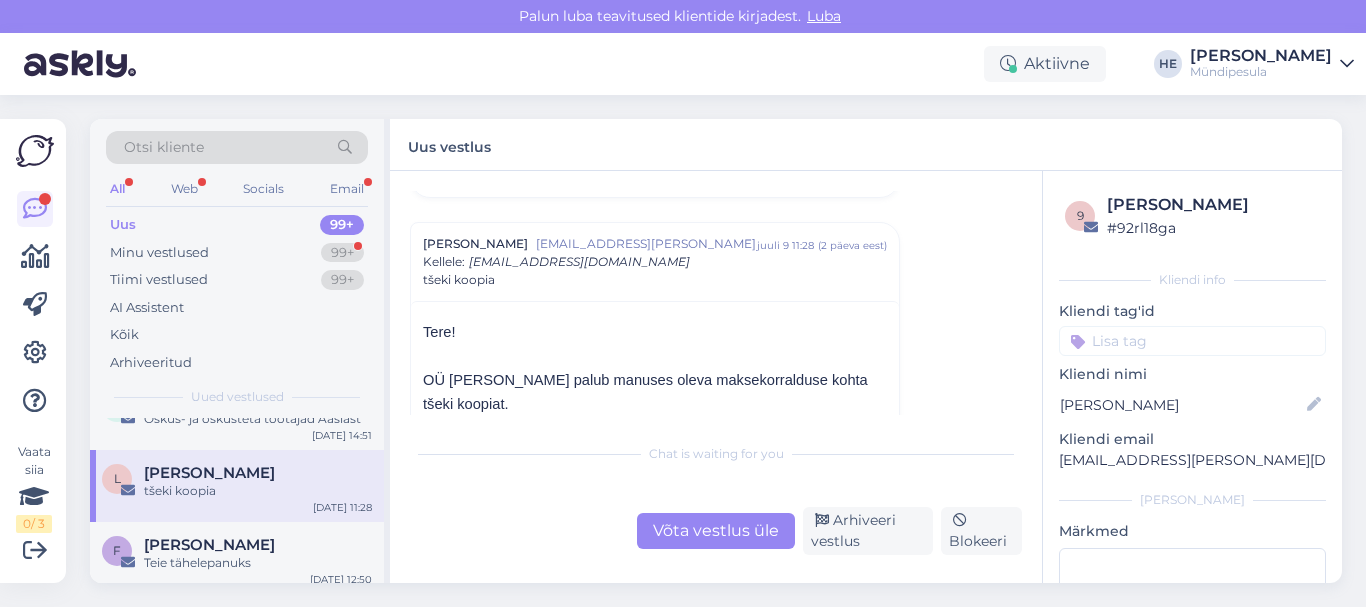 scroll, scrollTop: 800, scrollLeft: 0, axis: vertical 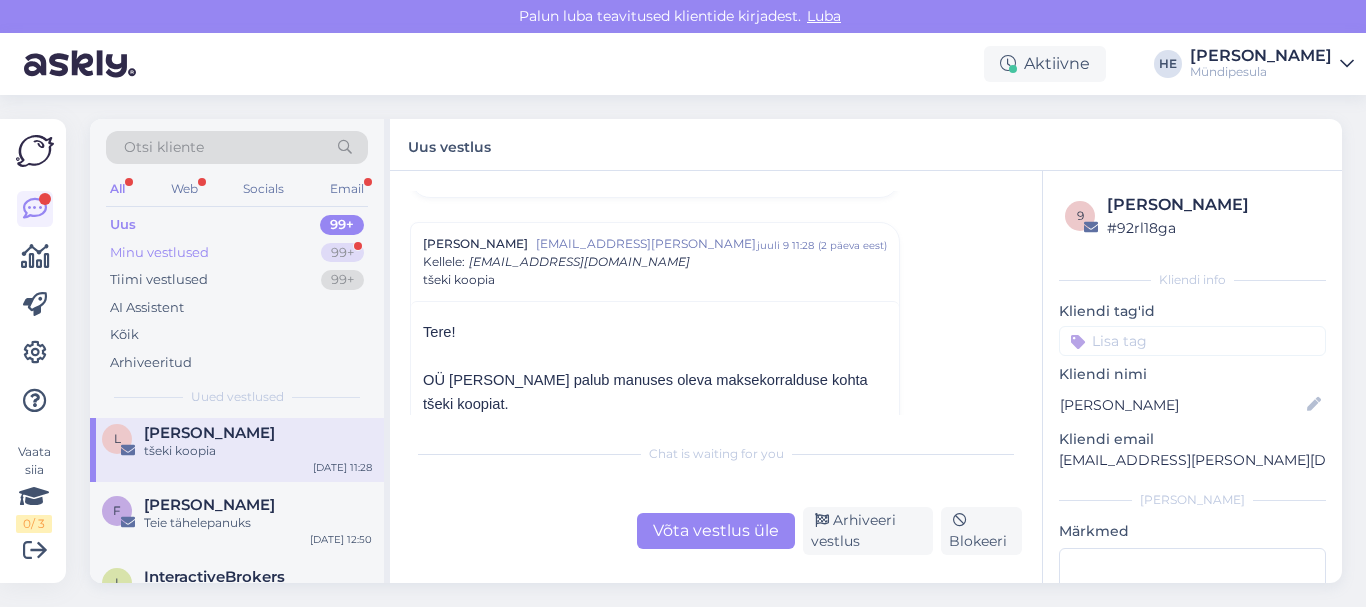 click on "Minu vestlused" at bounding box center [159, 253] 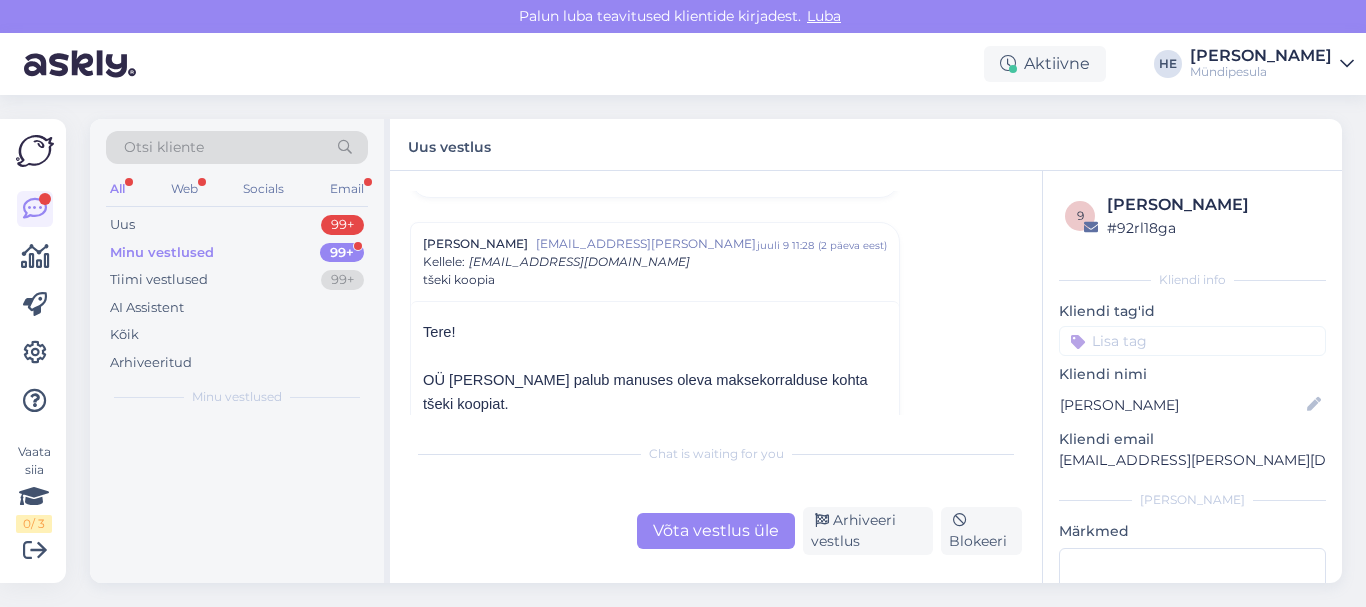 scroll, scrollTop: 0, scrollLeft: 0, axis: both 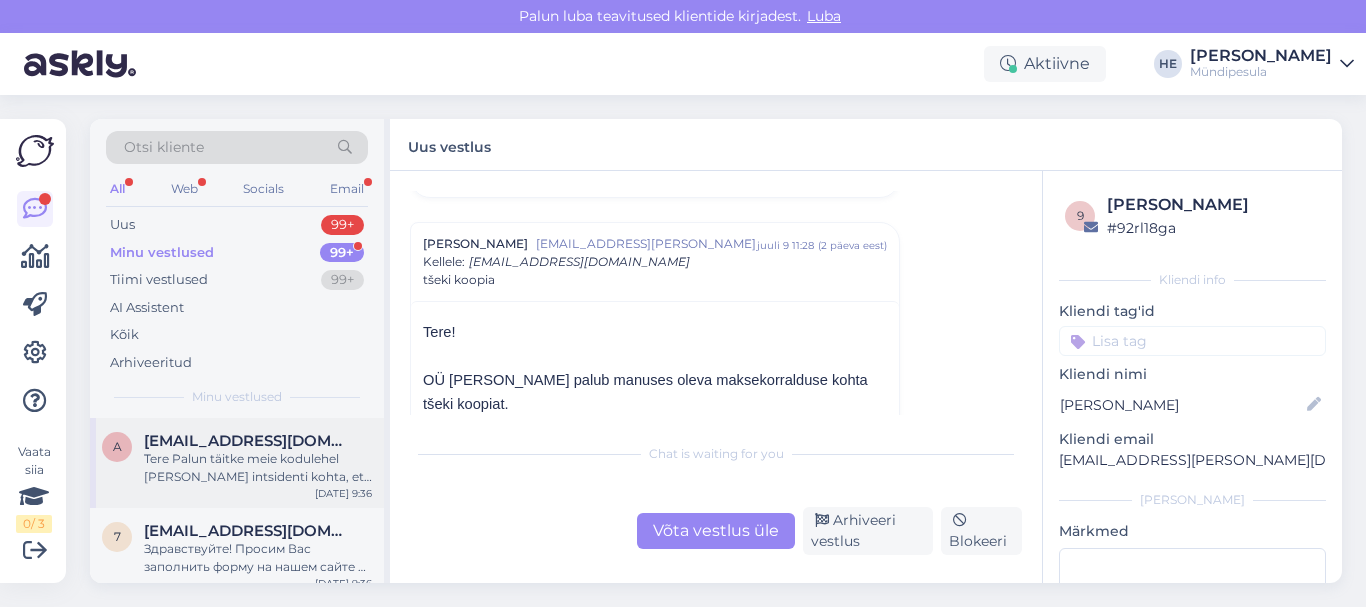 click on "[EMAIL_ADDRESS][DOMAIN_NAME]" at bounding box center (248, 441) 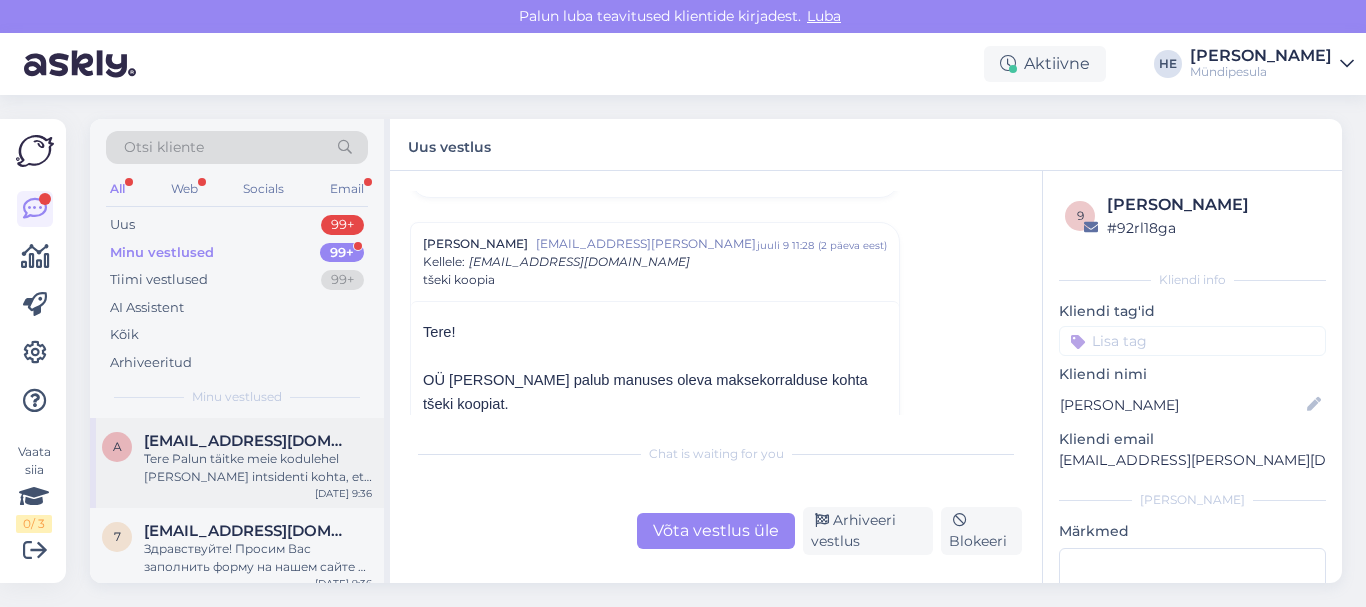 scroll, scrollTop: 774, scrollLeft: 0, axis: vertical 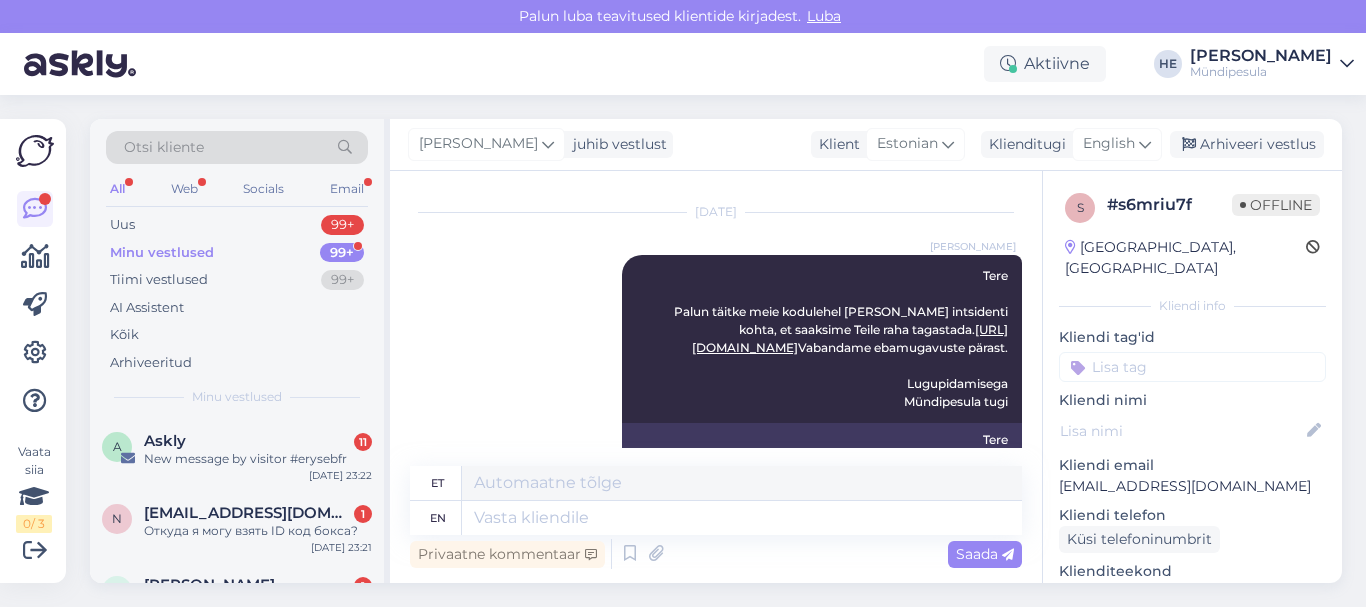 click on "Askly 11" at bounding box center (258, 441) 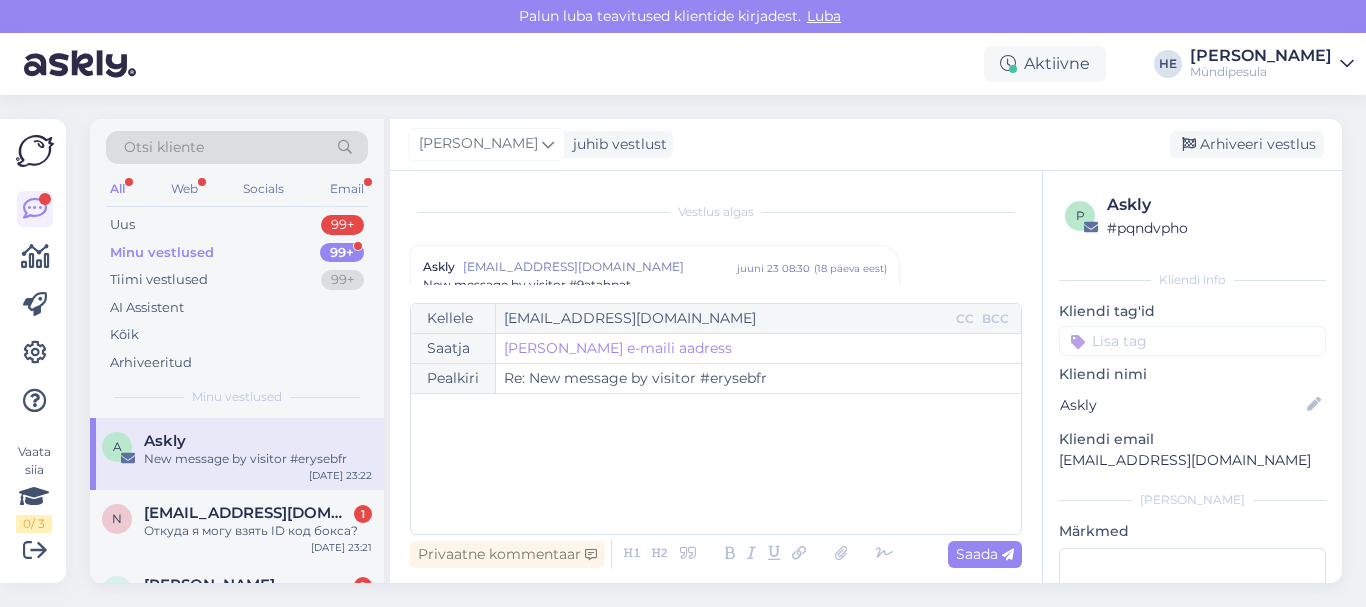 scroll, scrollTop: 8568, scrollLeft: 0, axis: vertical 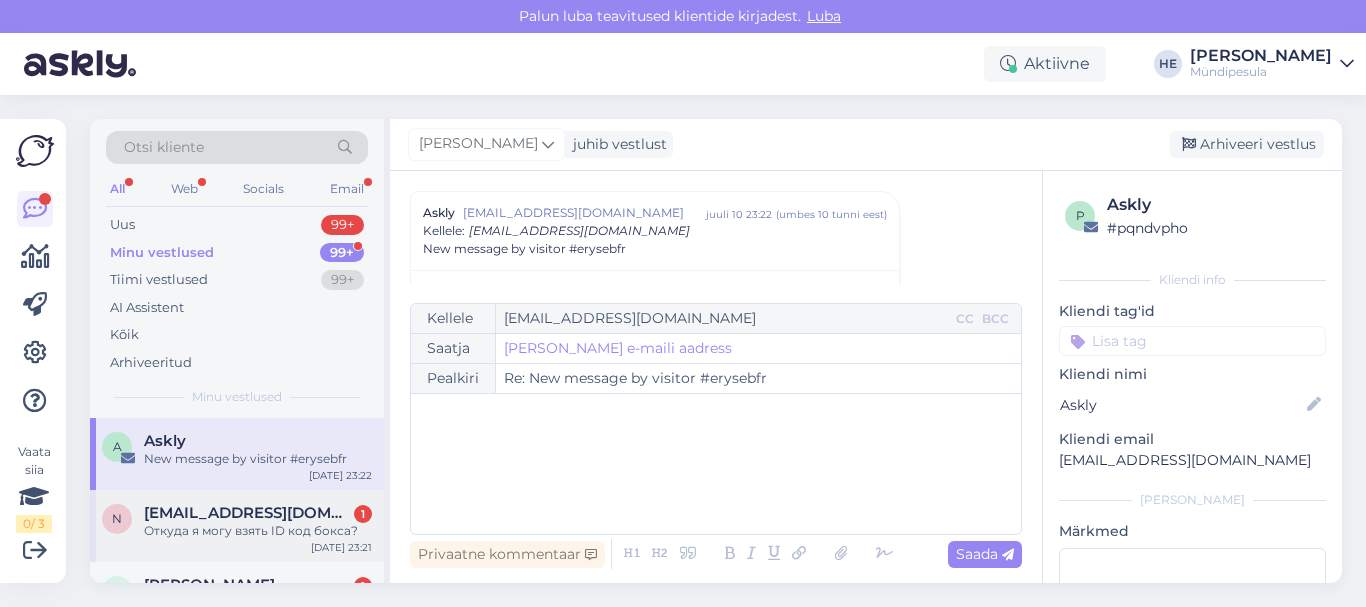click on "Откуда я могу взять ID код бокса?" at bounding box center [258, 531] 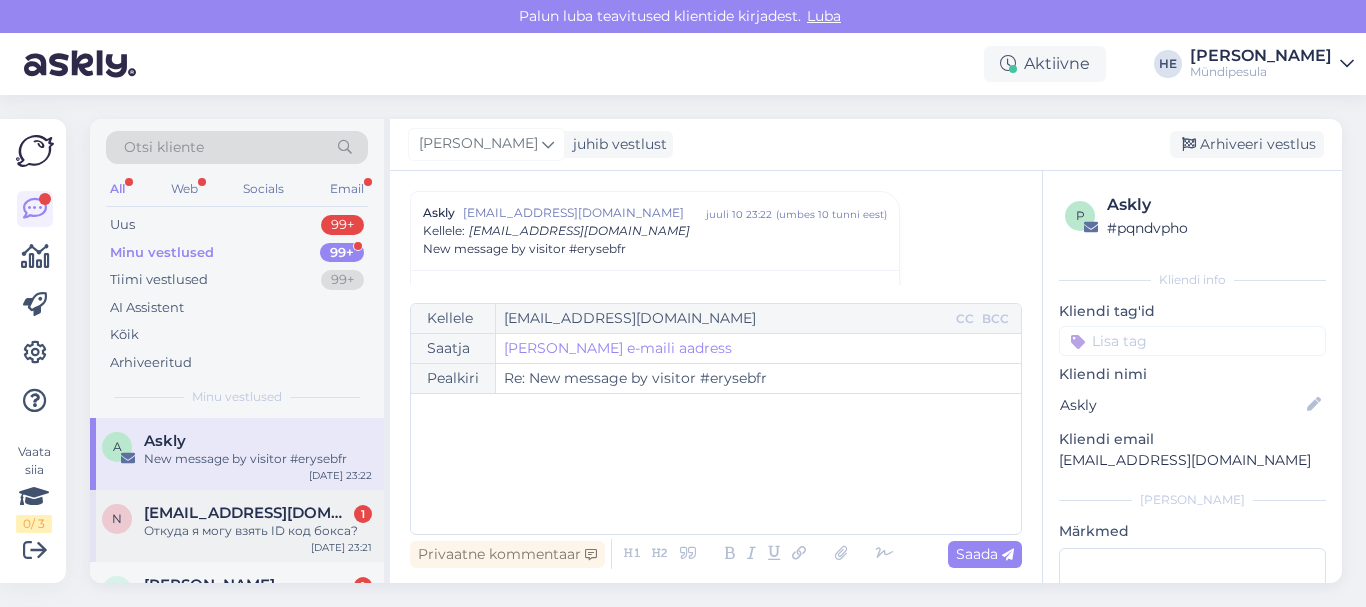 scroll, scrollTop: 730, scrollLeft: 0, axis: vertical 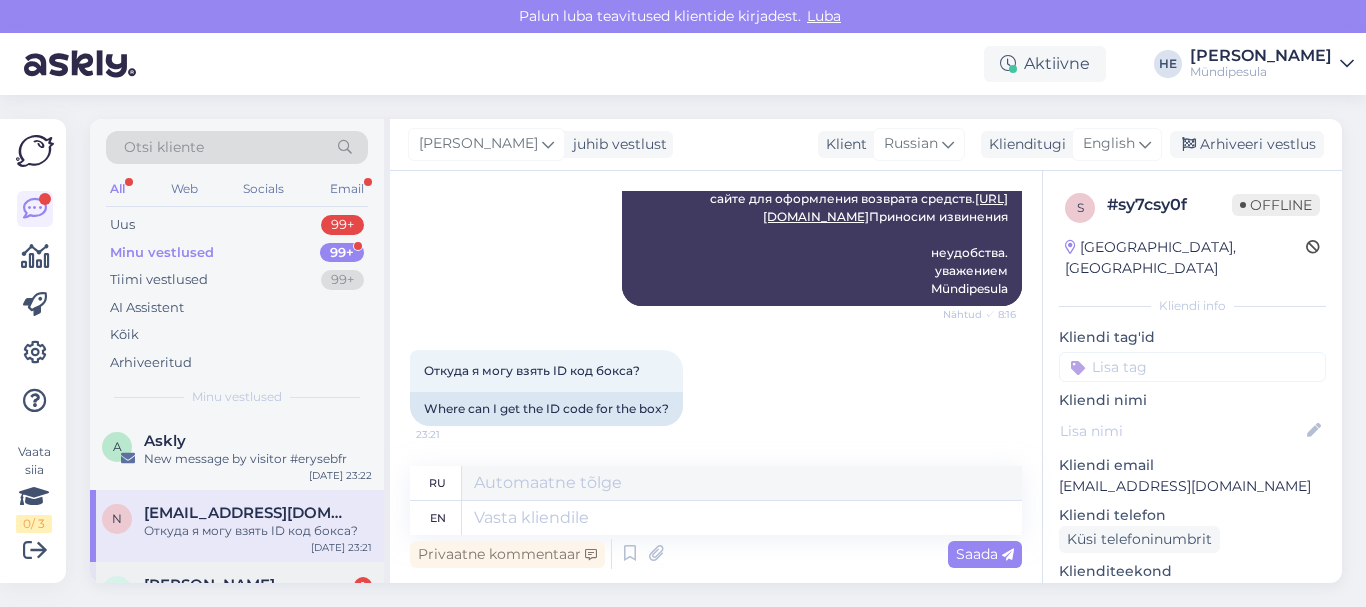 click on "R [PERSON_NAME] 1 Re: Arve 22617 [DATE] 8:21" at bounding box center (237, 598) 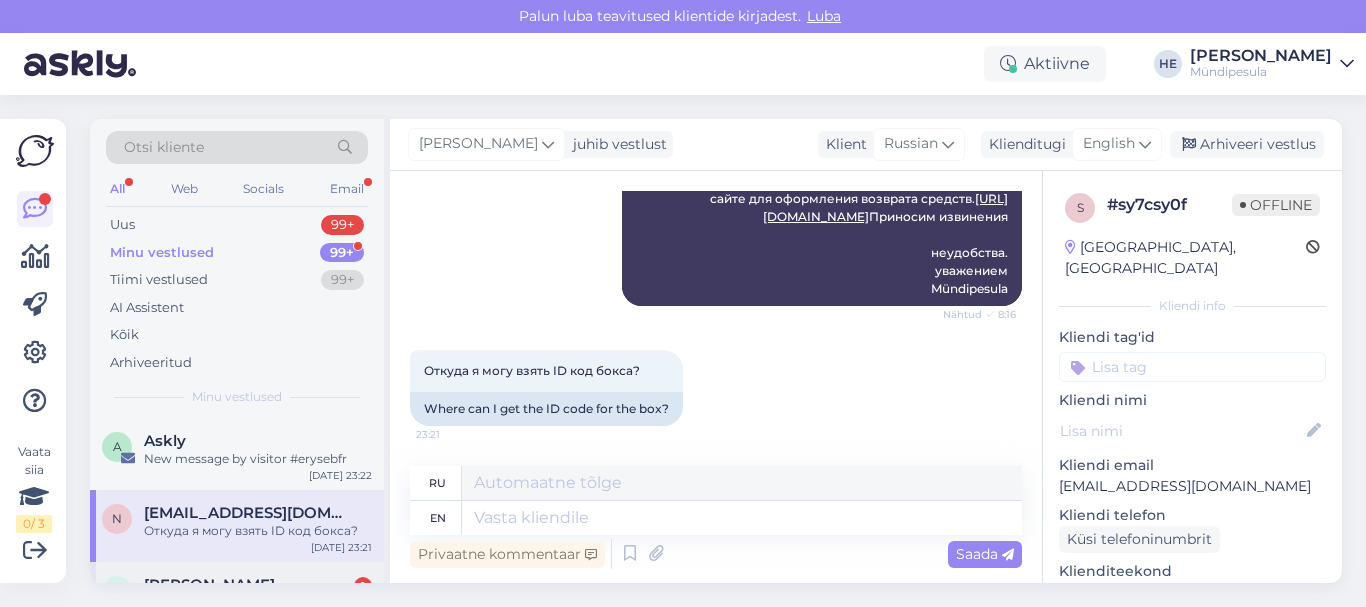 scroll, scrollTop: 441, scrollLeft: 0, axis: vertical 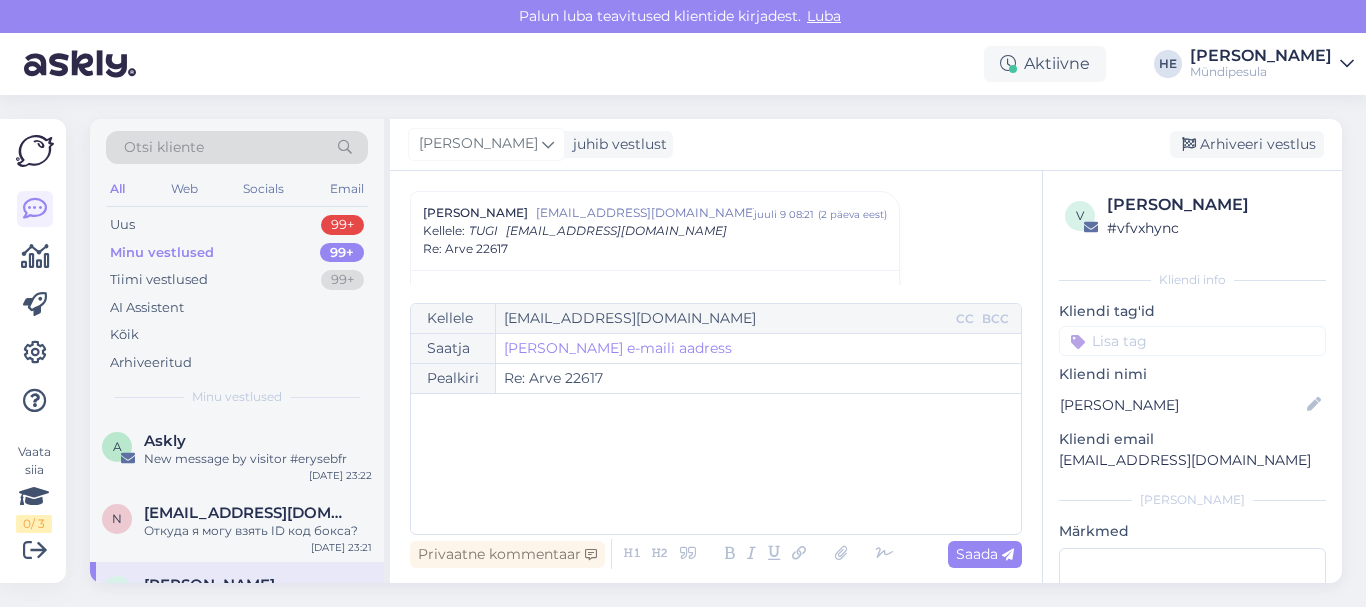 click at bounding box center [1347, 64] 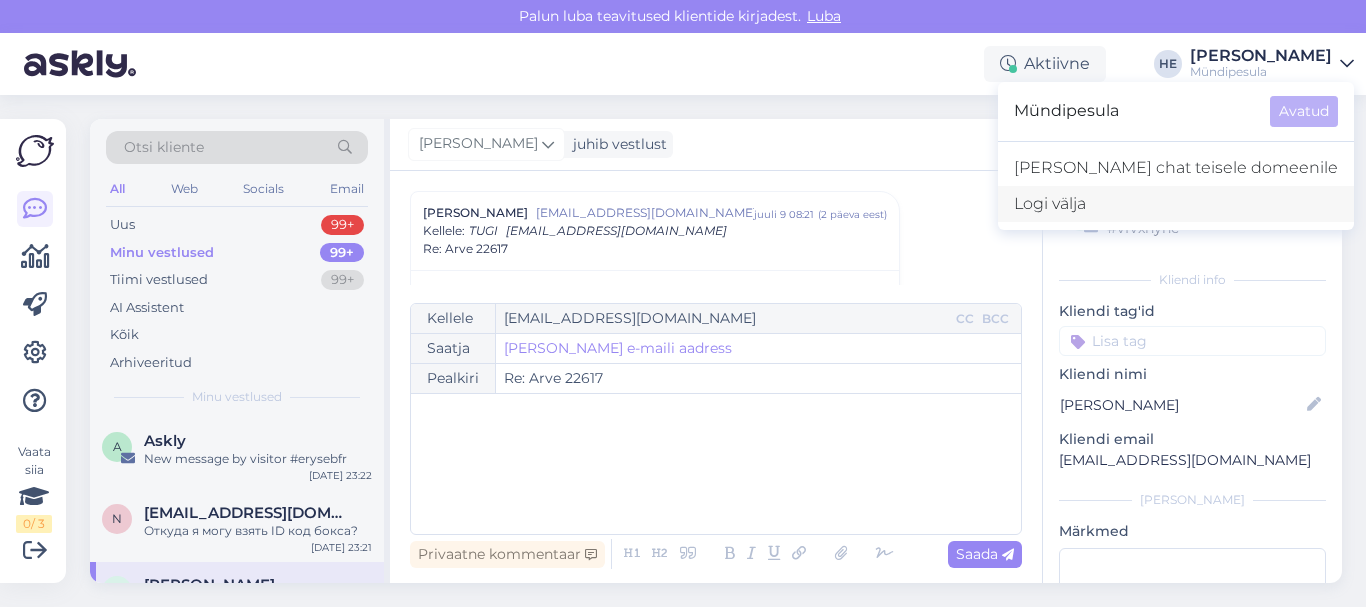 click on "Logi välja" at bounding box center [1176, 204] 